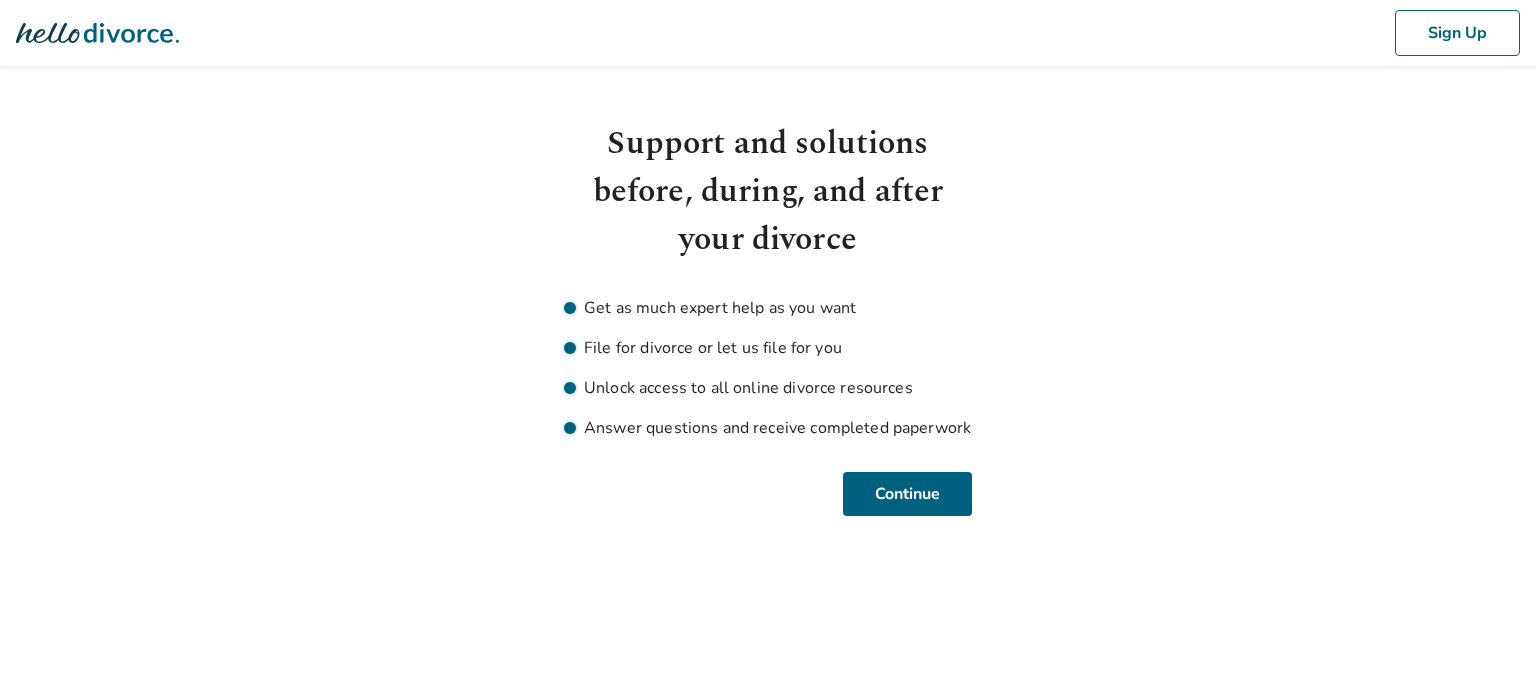 scroll, scrollTop: 0, scrollLeft: 0, axis: both 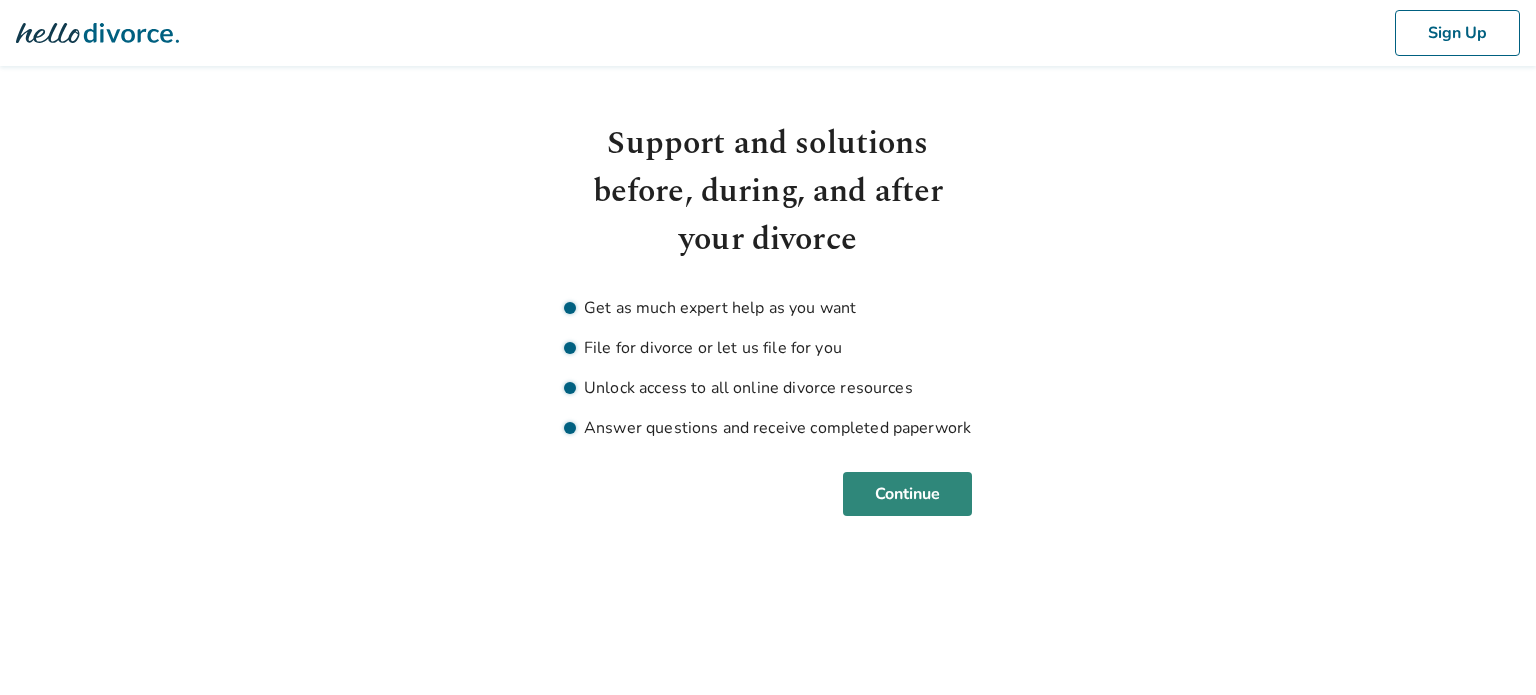 click on "Continue" at bounding box center [907, 494] 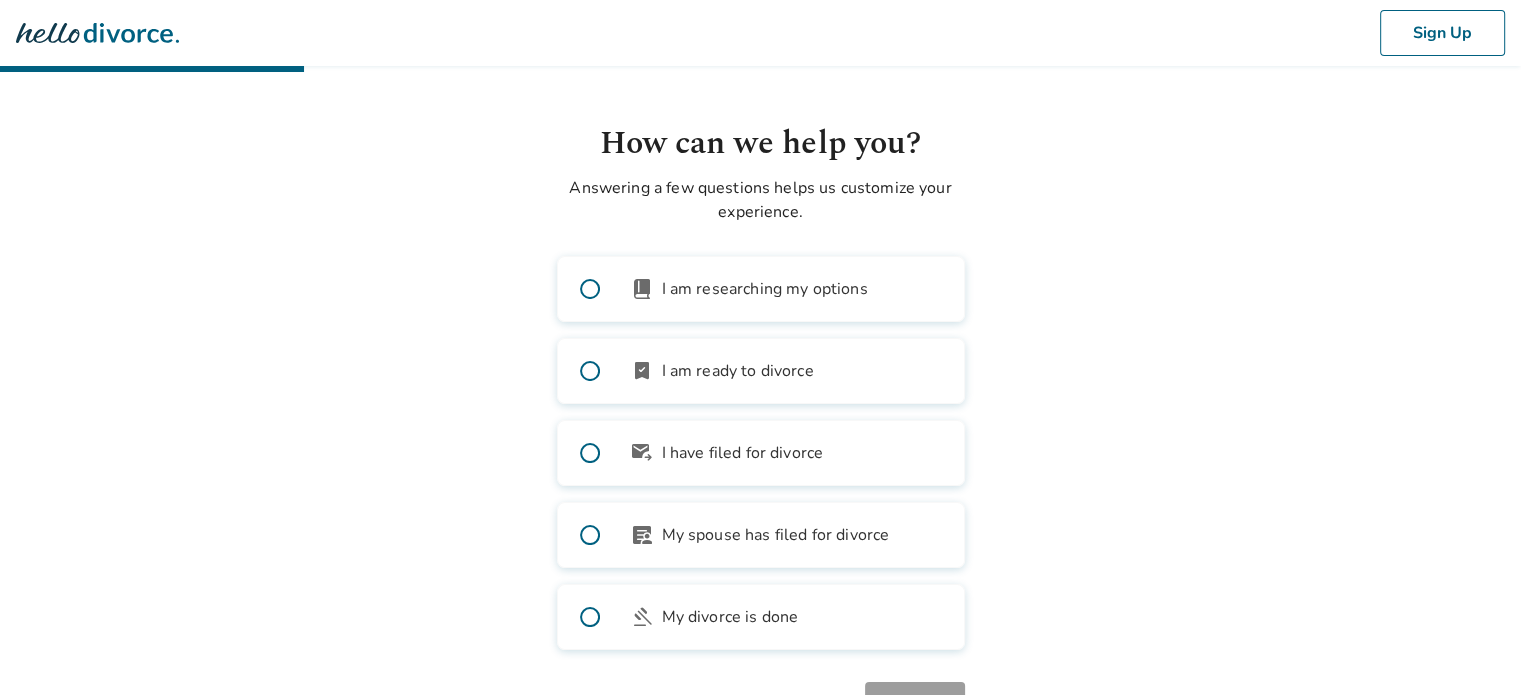 click at bounding box center [590, 371] 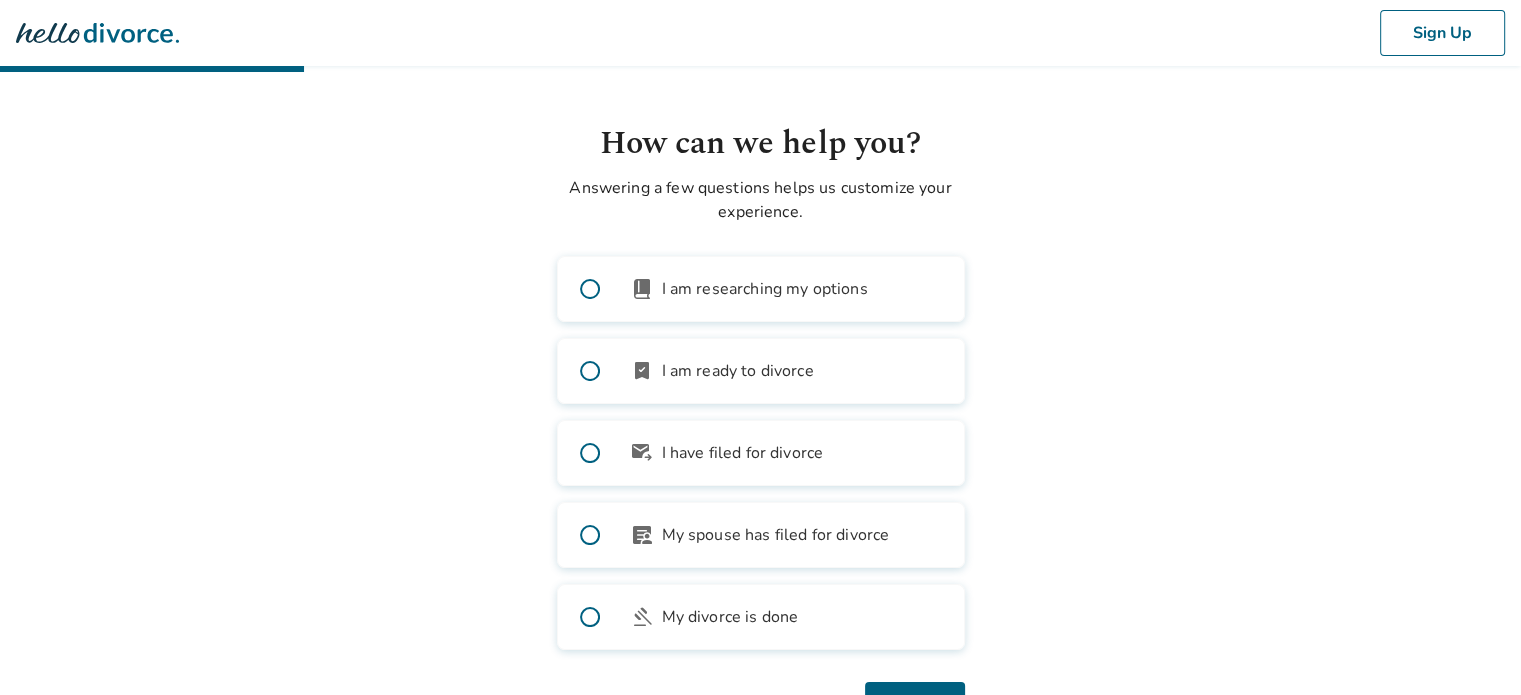 scroll, scrollTop: 76, scrollLeft: 0, axis: vertical 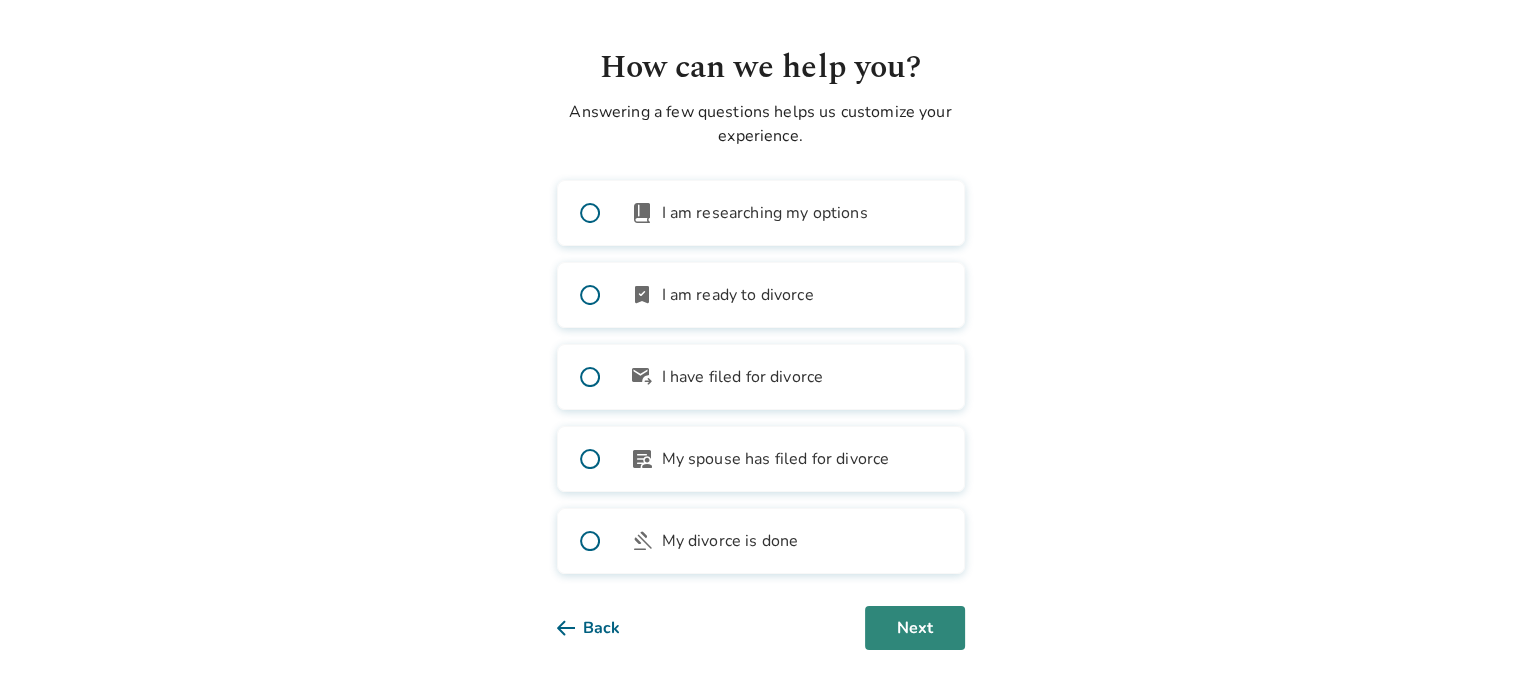 click on "Next" at bounding box center (915, 628) 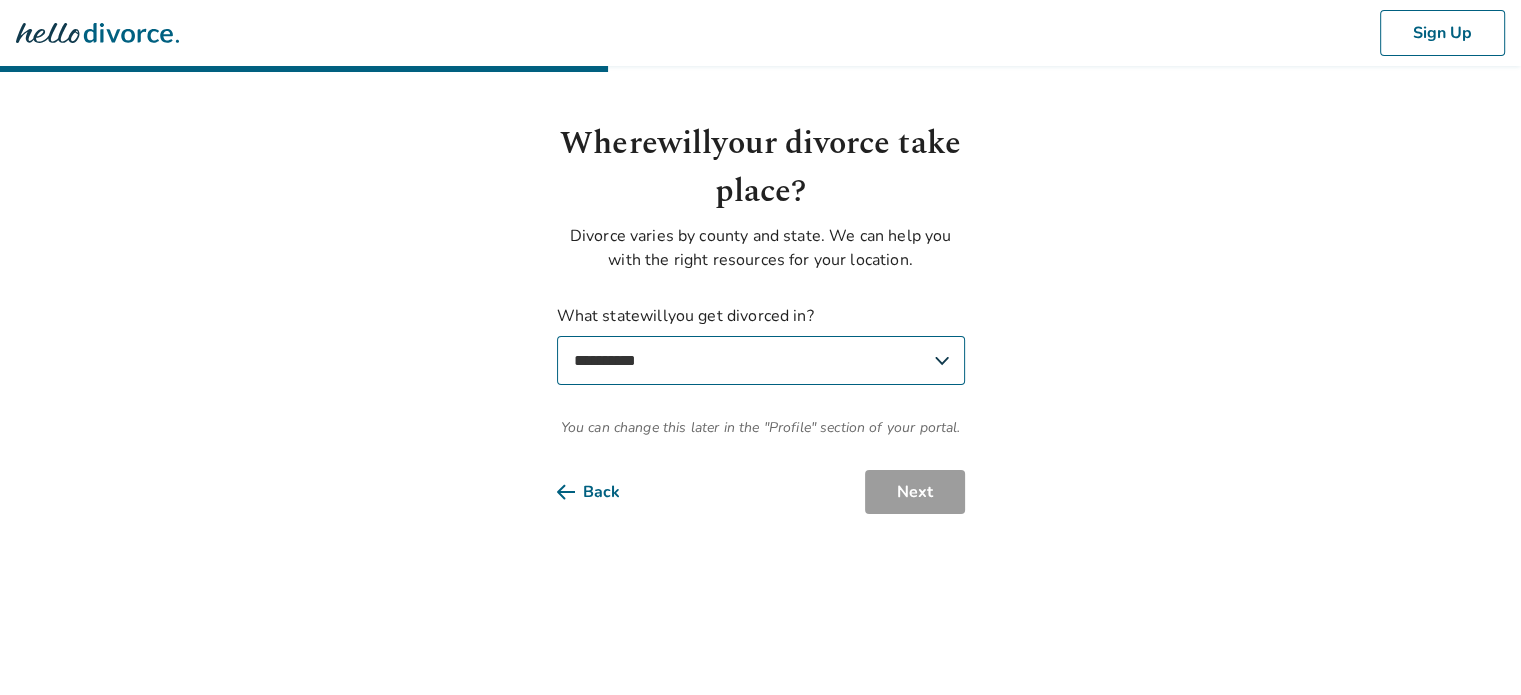 scroll, scrollTop: 0, scrollLeft: 0, axis: both 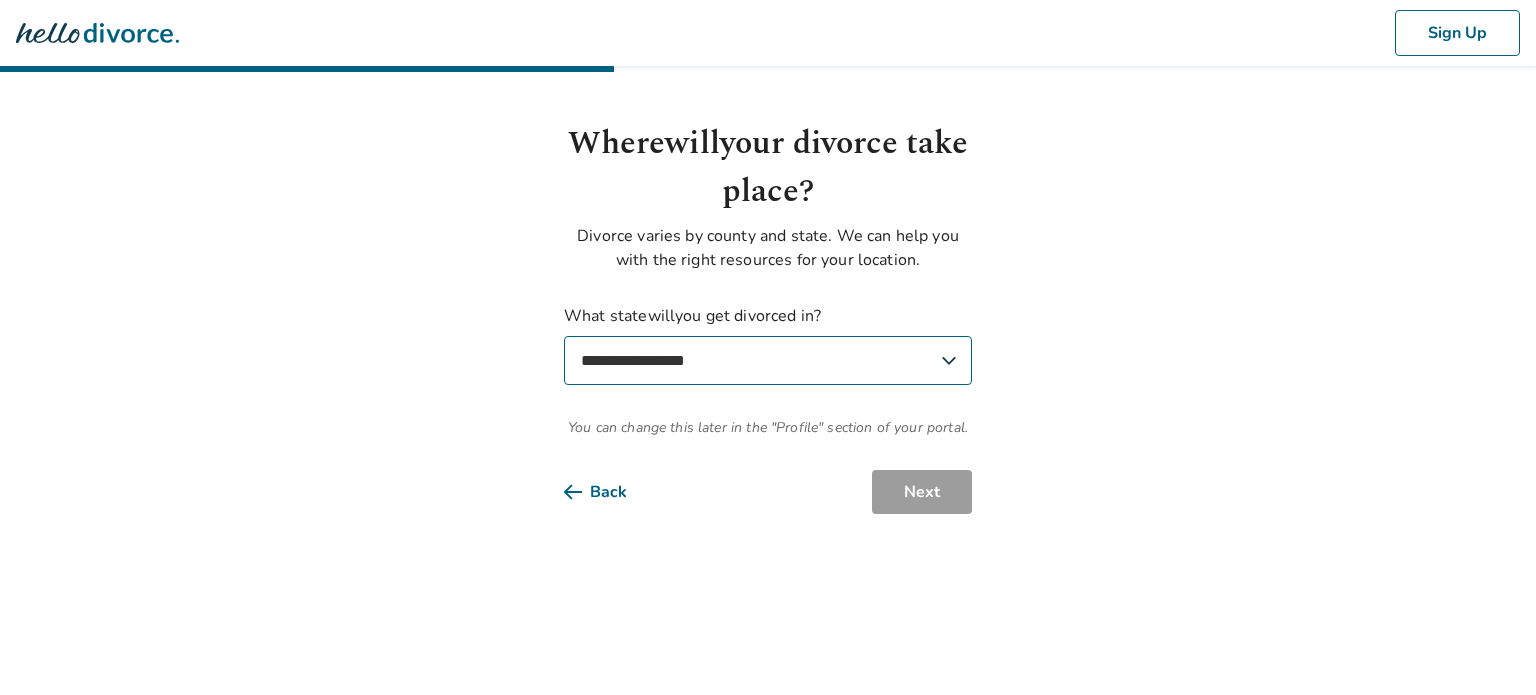 click on "**********" at bounding box center [768, 360] 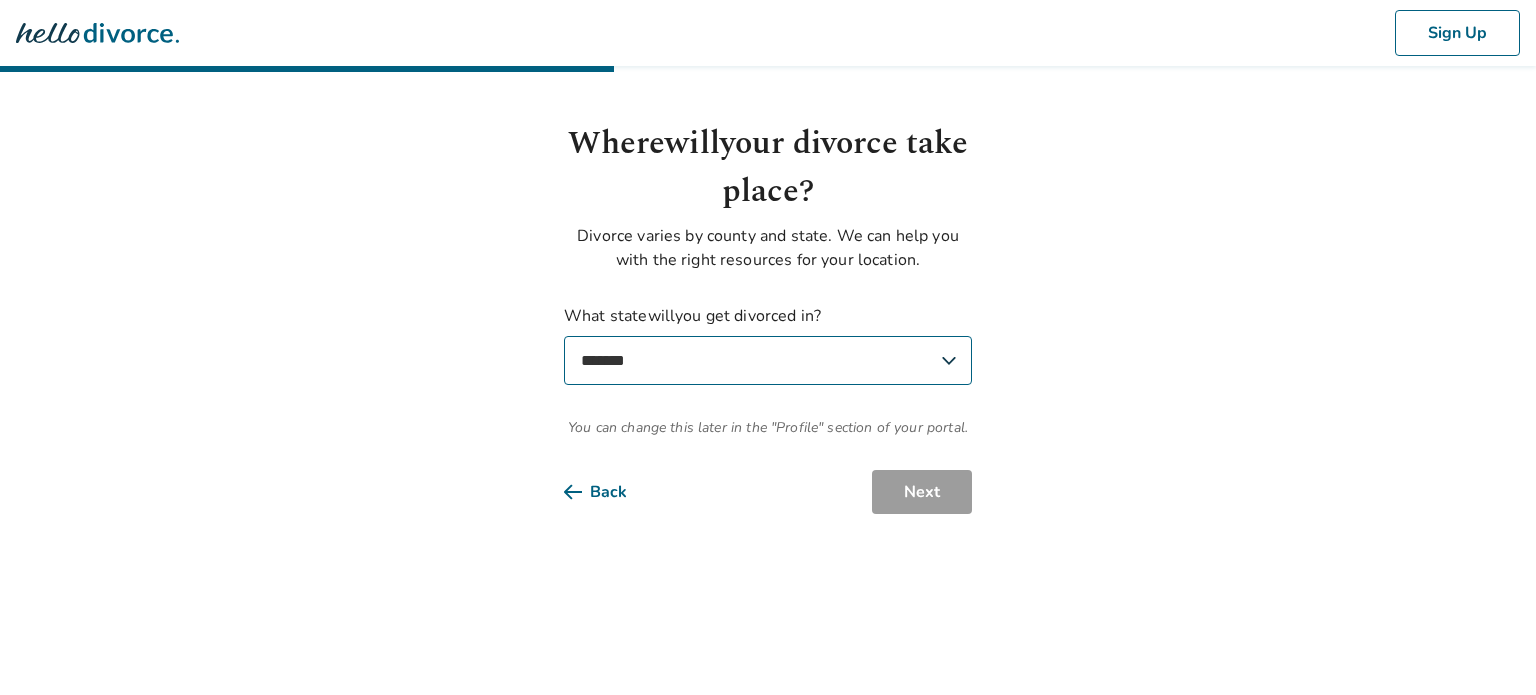 click on "**********" at bounding box center [768, 360] 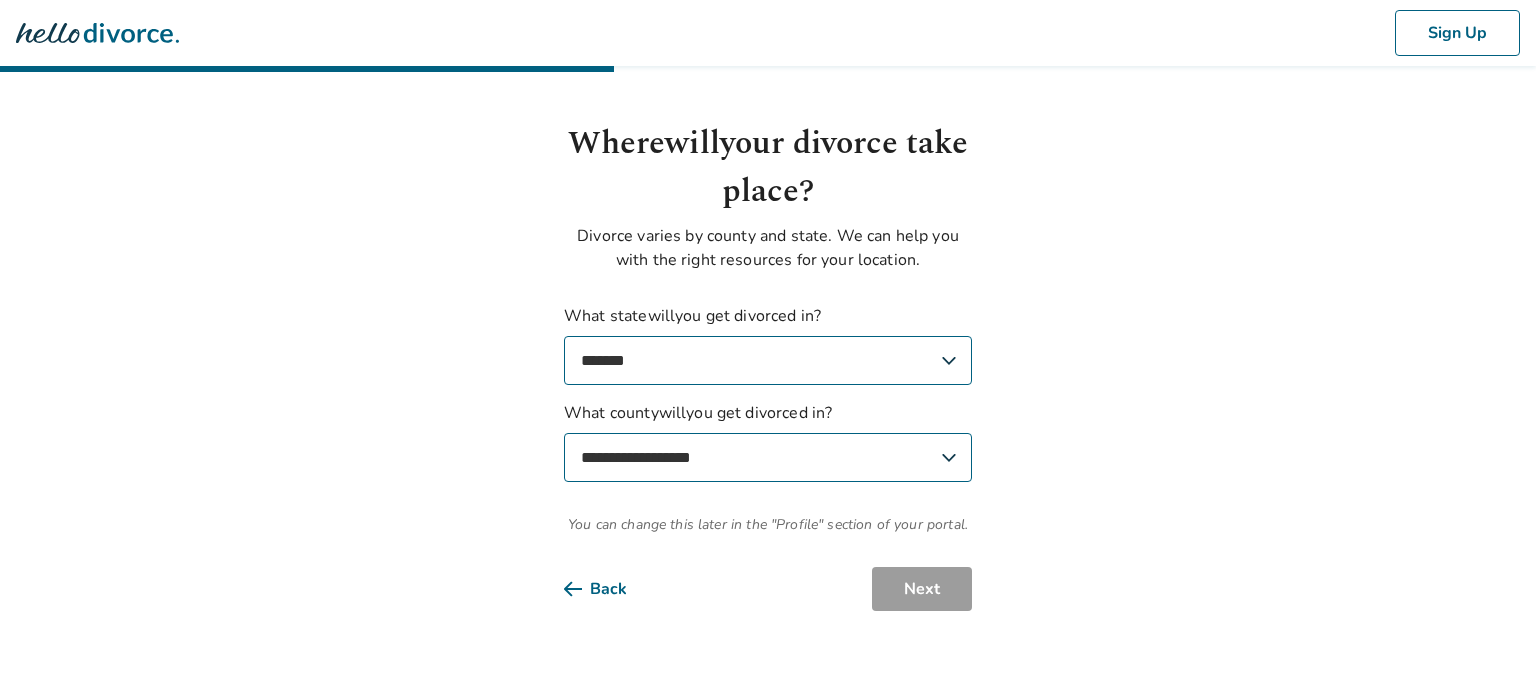 click on "**********" at bounding box center (768, 457) 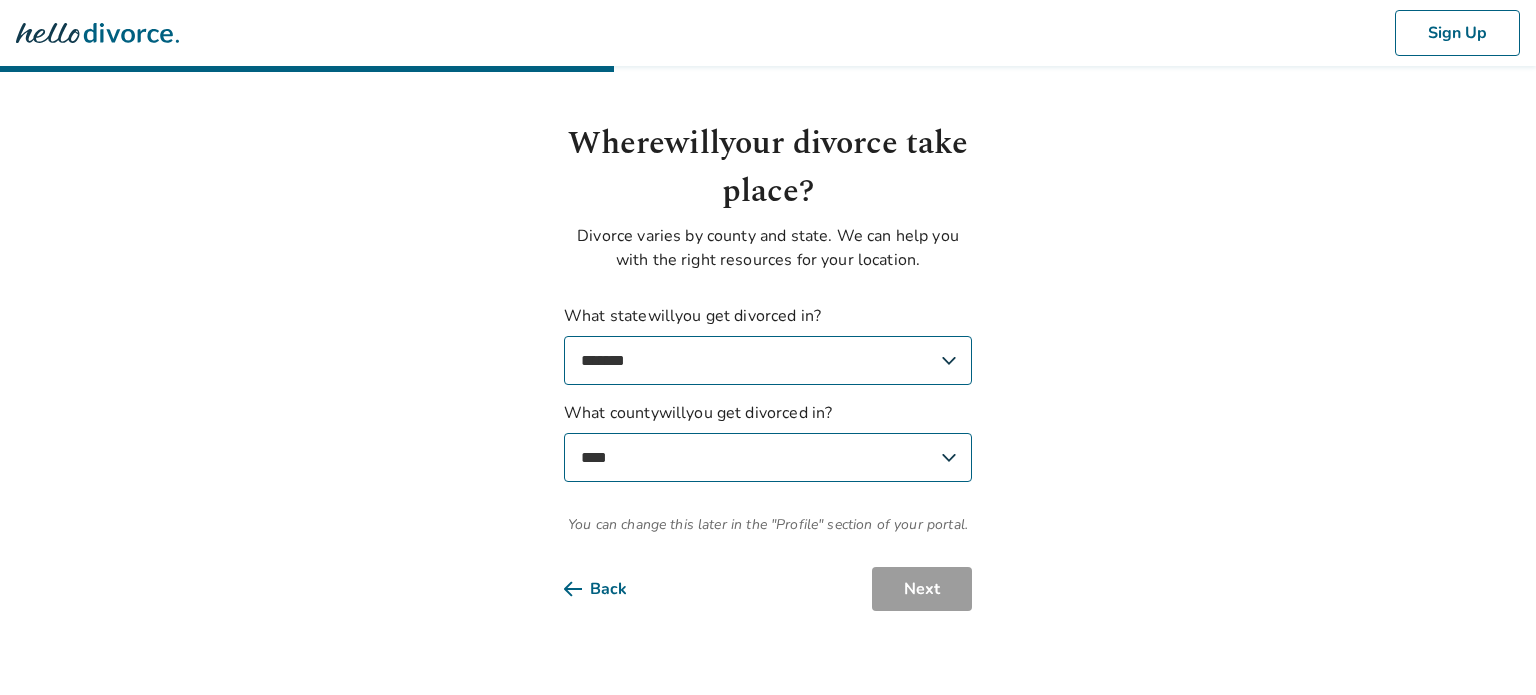 click on "**********" at bounding box center [768, 457] 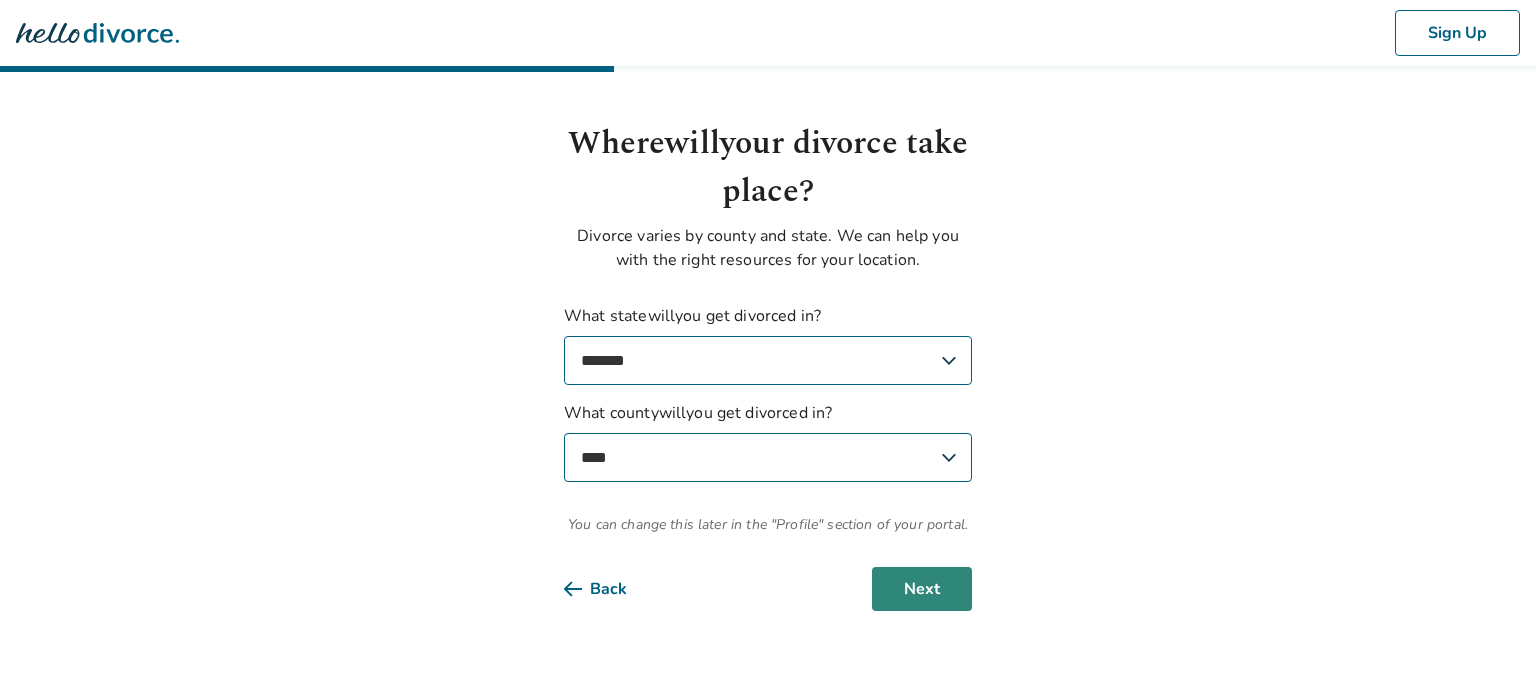 click on "Next" at bounding box center (922, 589) 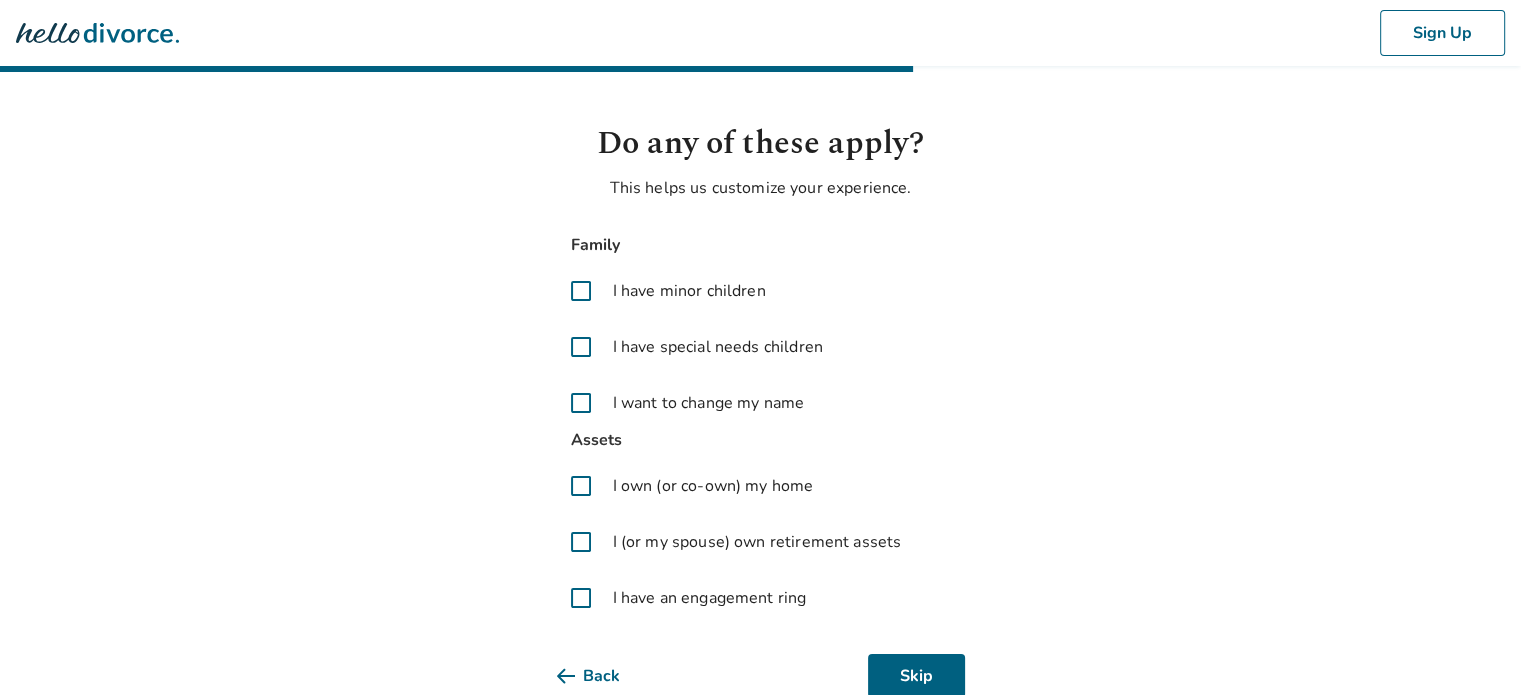 scroll, scrollTop: 50, scrollLeft: 0, axis: vertical 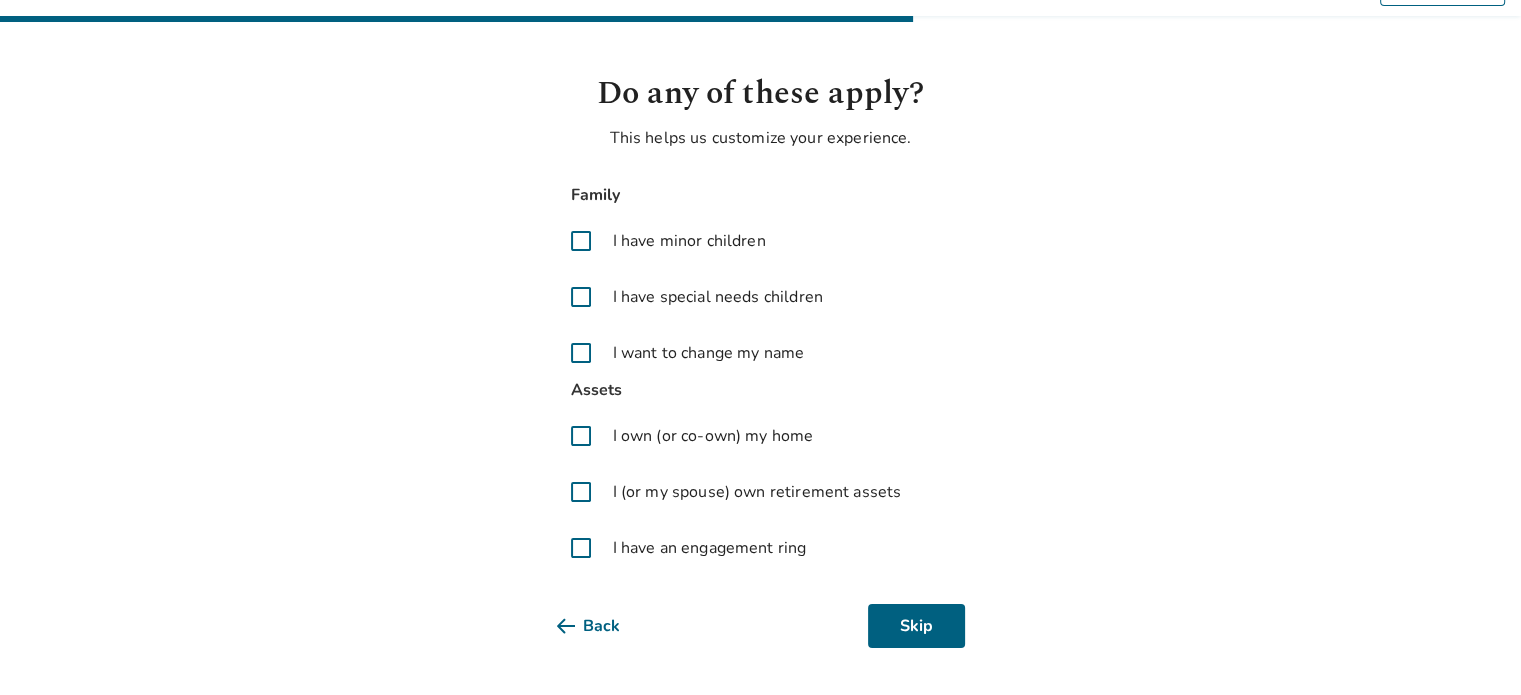 click at bounding box center [581, 548] 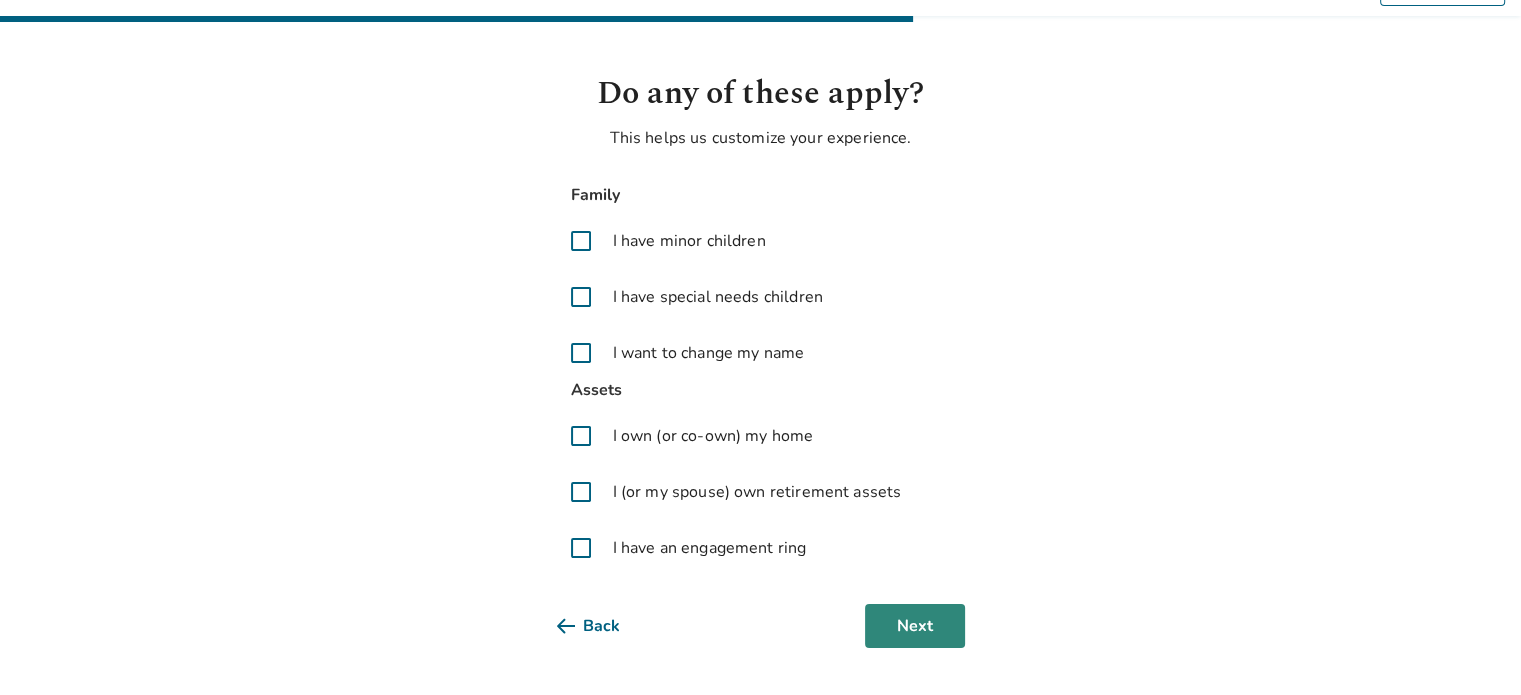 click on "Next" at bounding box center [915, 626] 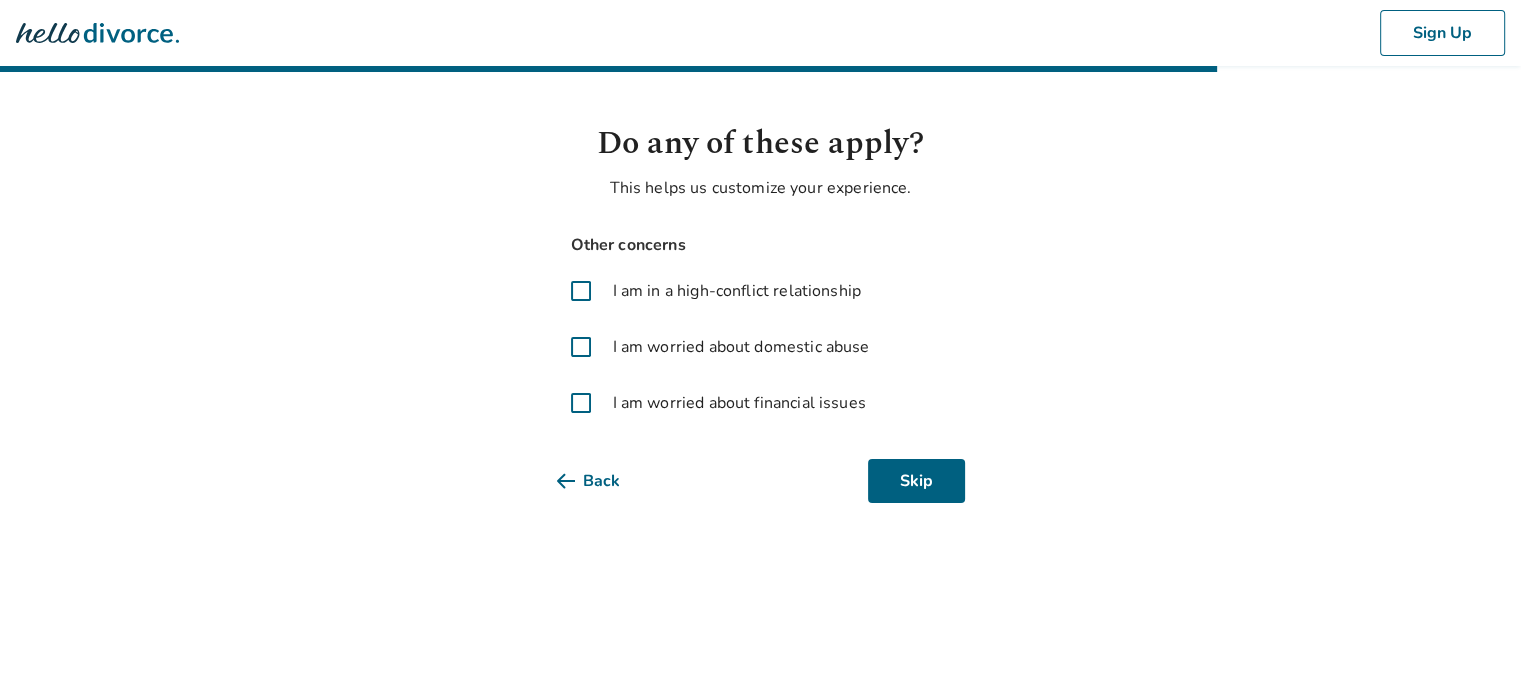 scroll, scrollTop: 0, scrollLeft: 0, axis: both 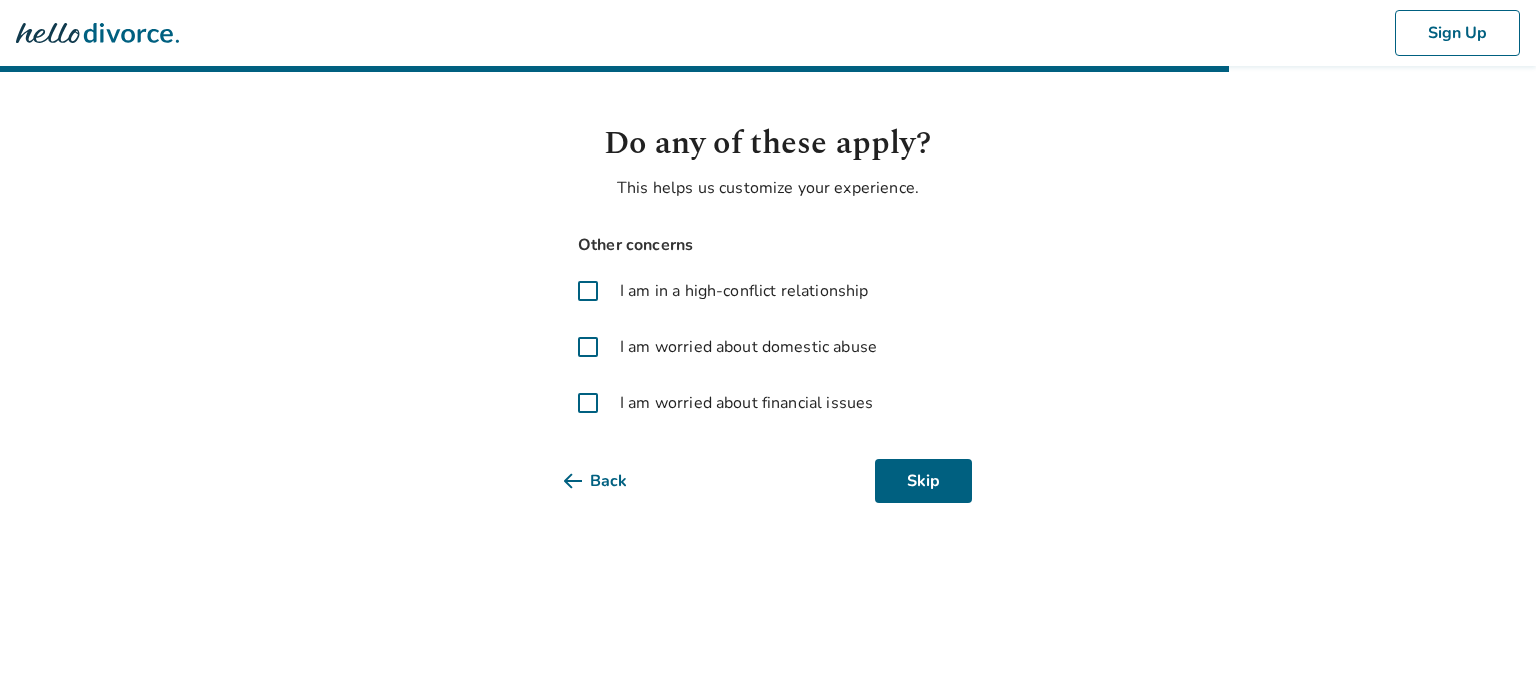 click at bounding box center (588, 403) 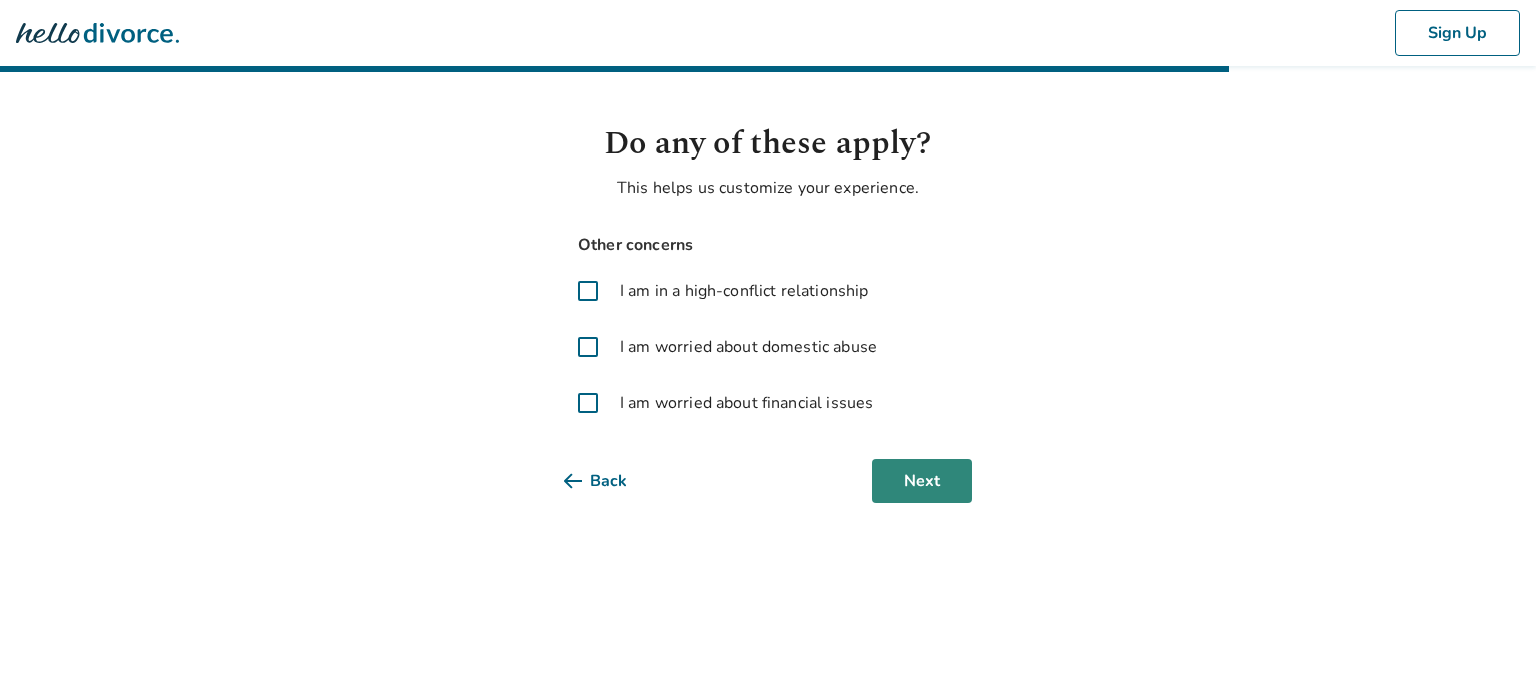 click on "Next" at bounding box center (922, 481) 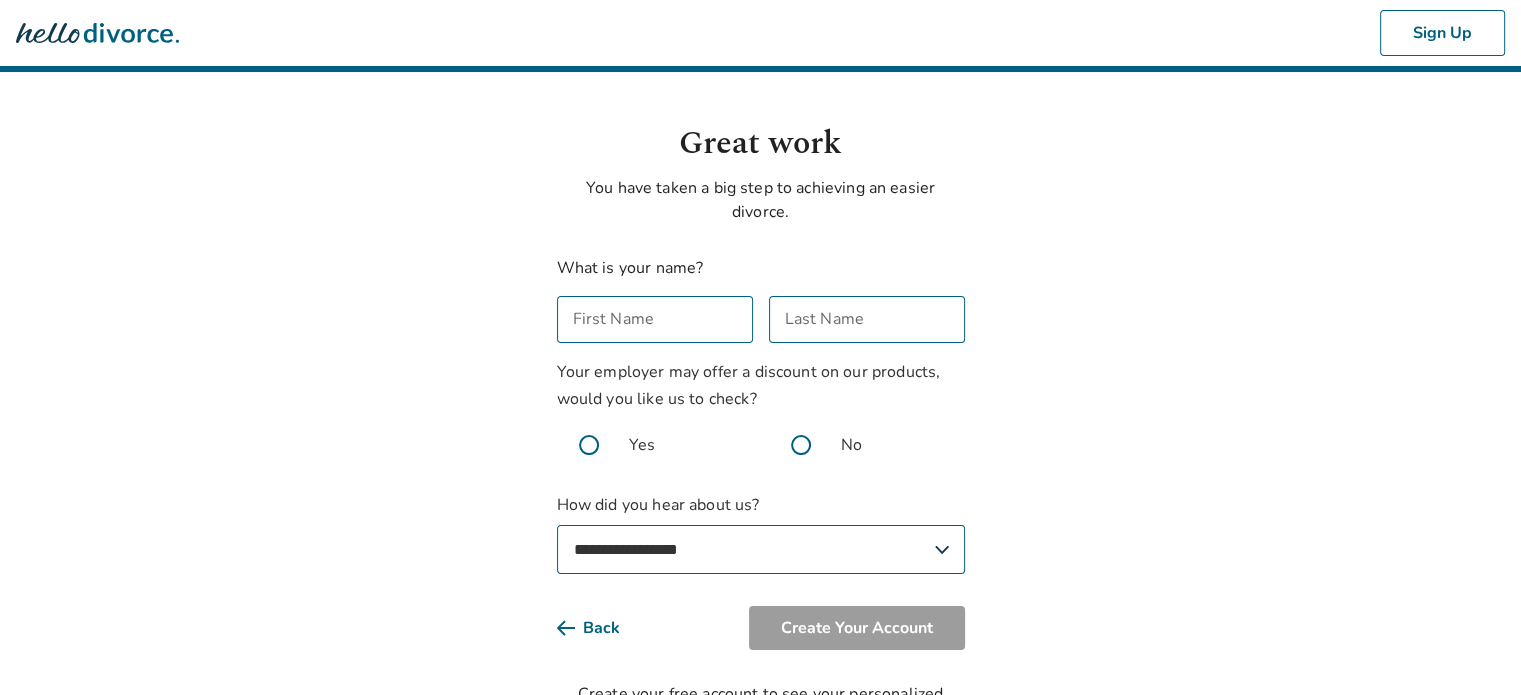click on "First Name" at bounding box center [655, 319] 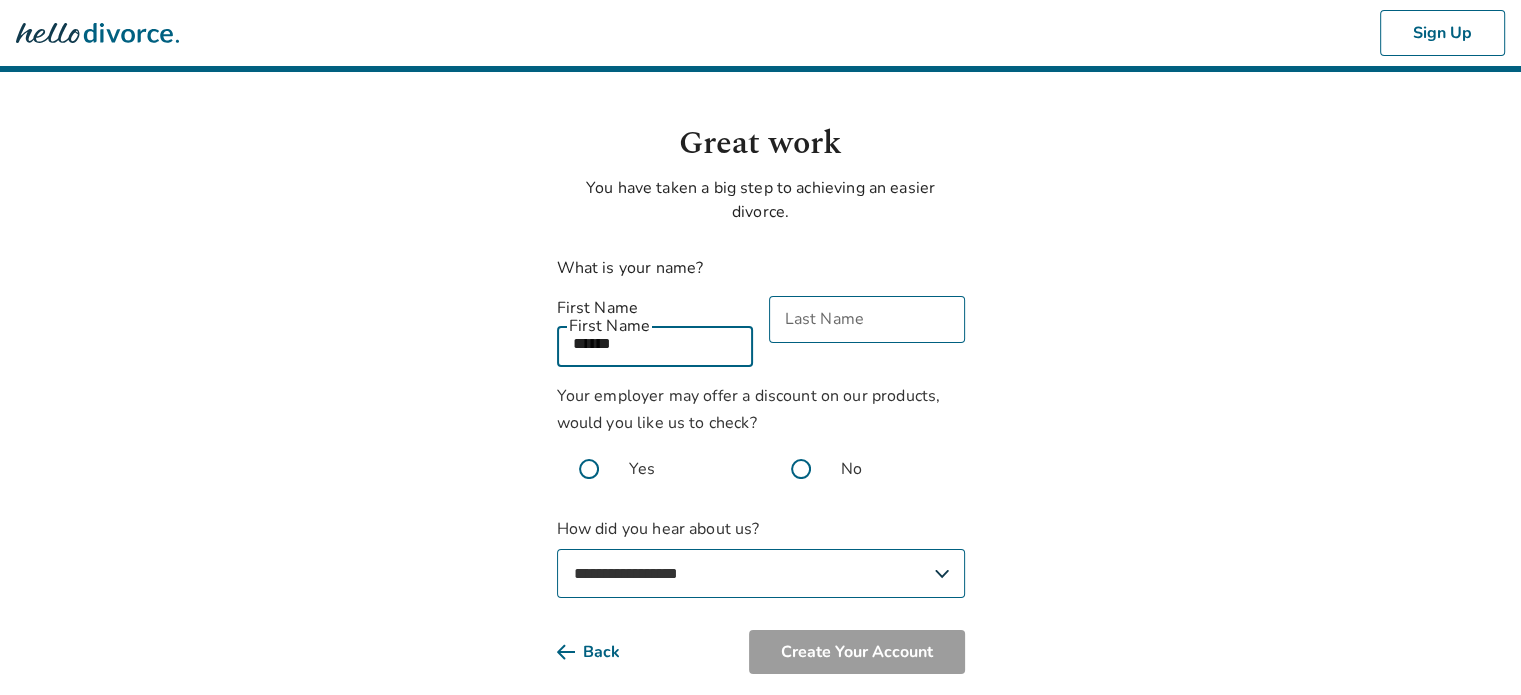 type on "******" 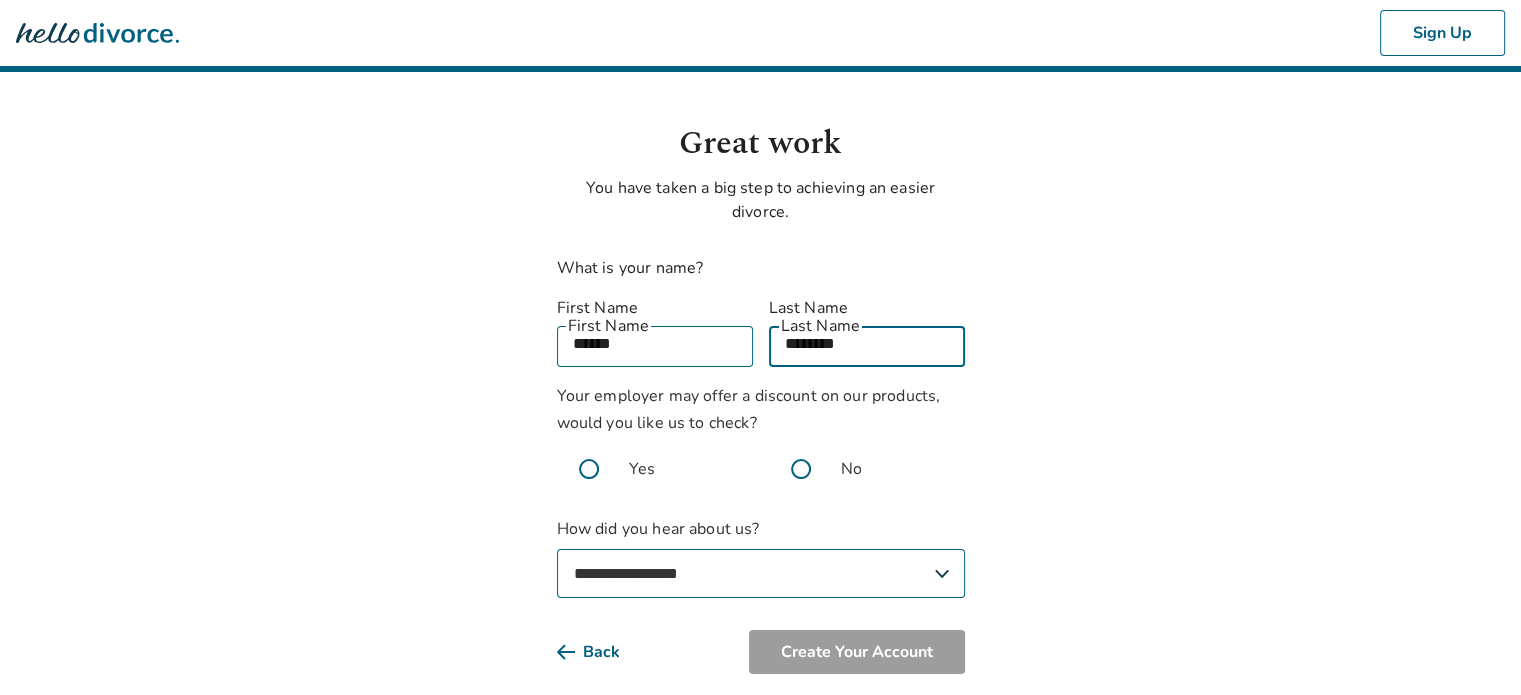 type on "********" 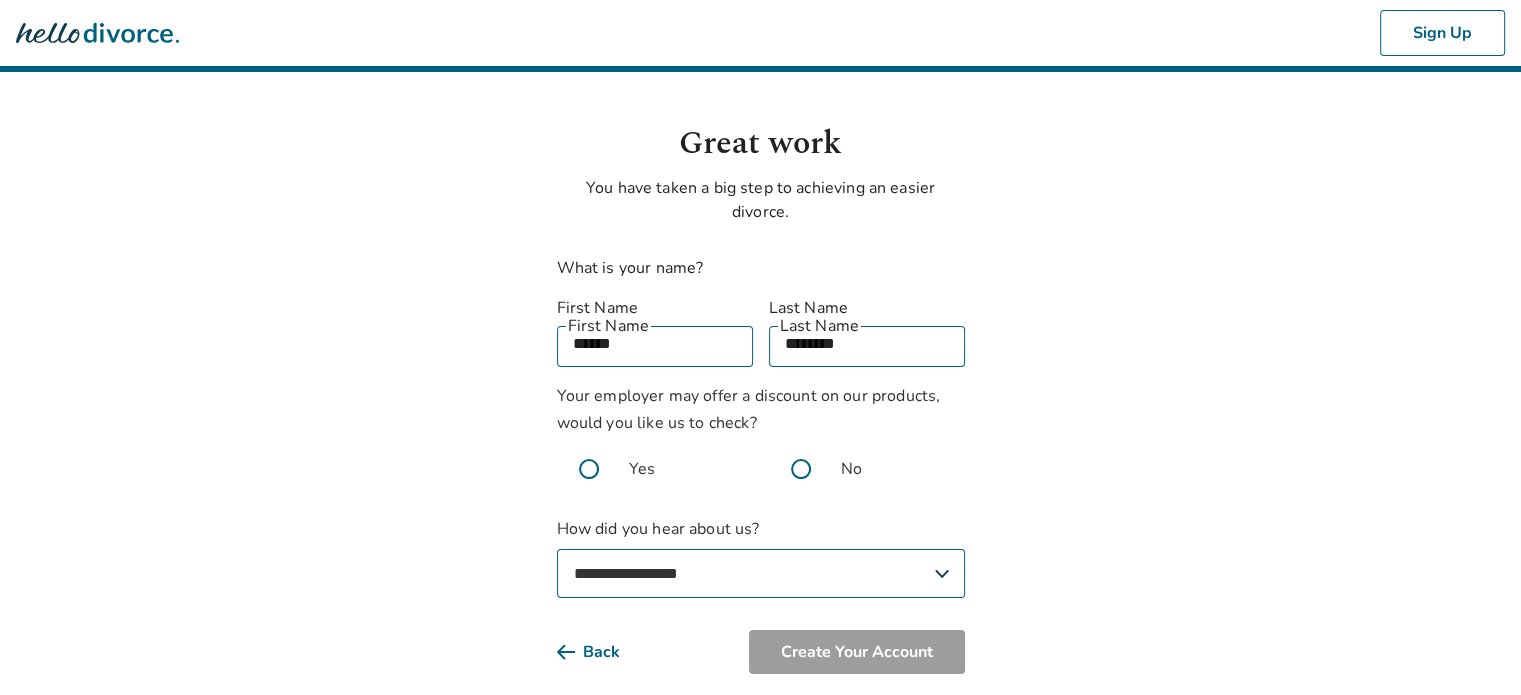 click at bounding box center (801, 469) 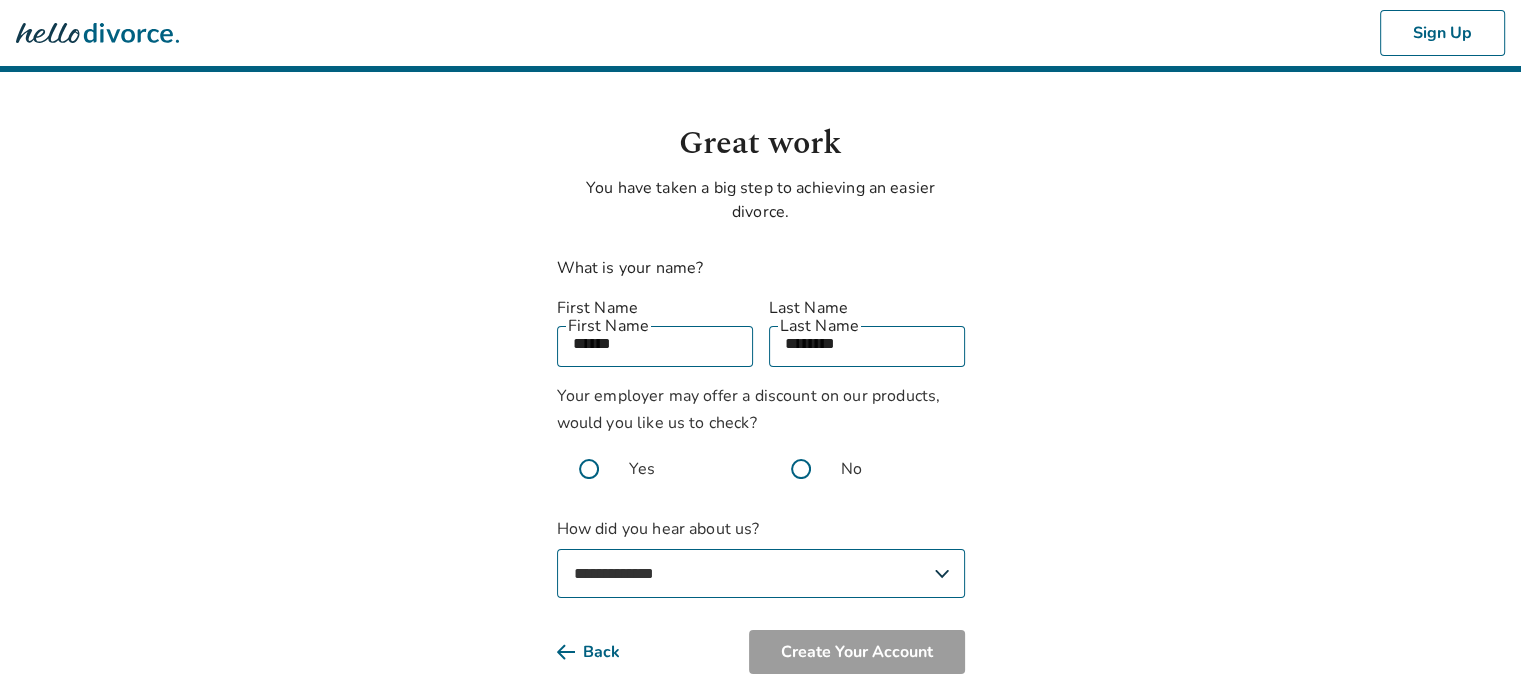 click on "**********" at bounding box center (761, 573) 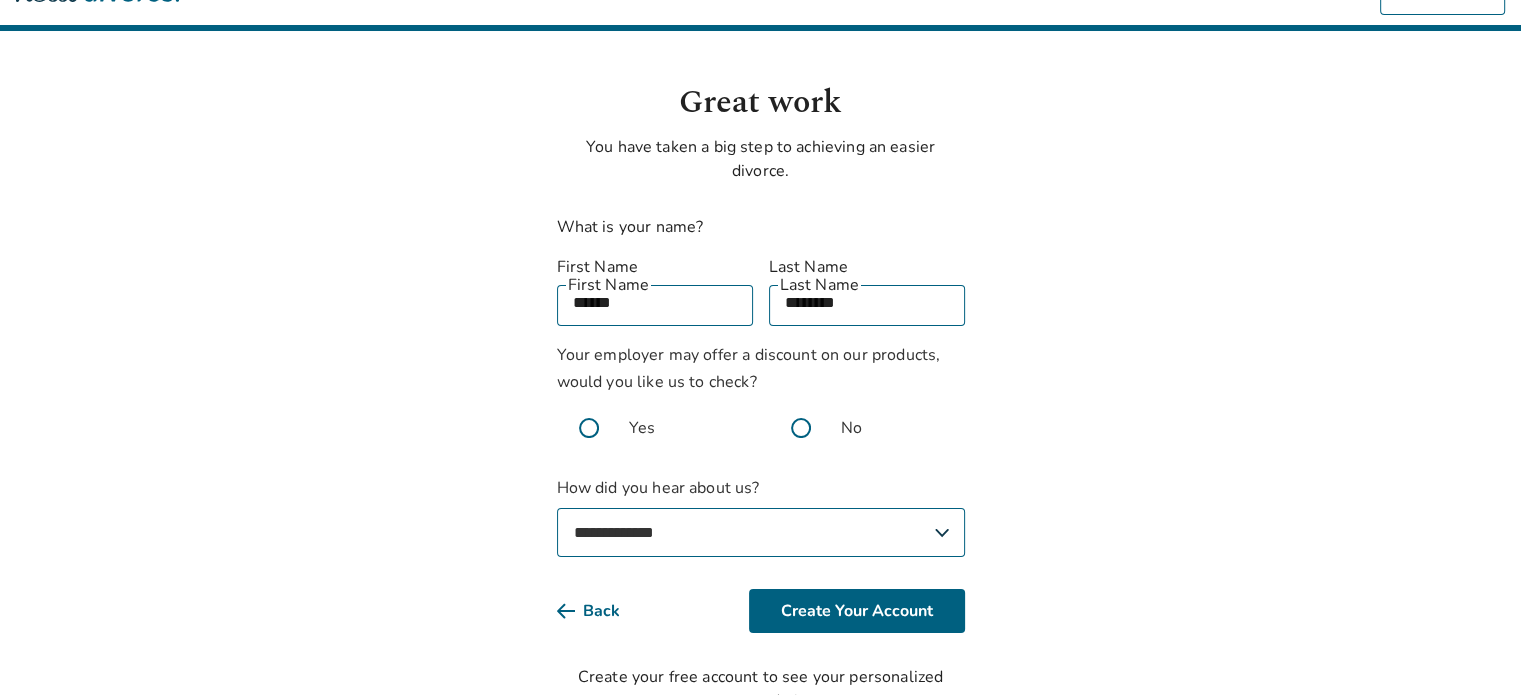 scroll, scrollTop: 82, scrollLeft: 0, axis: vertical 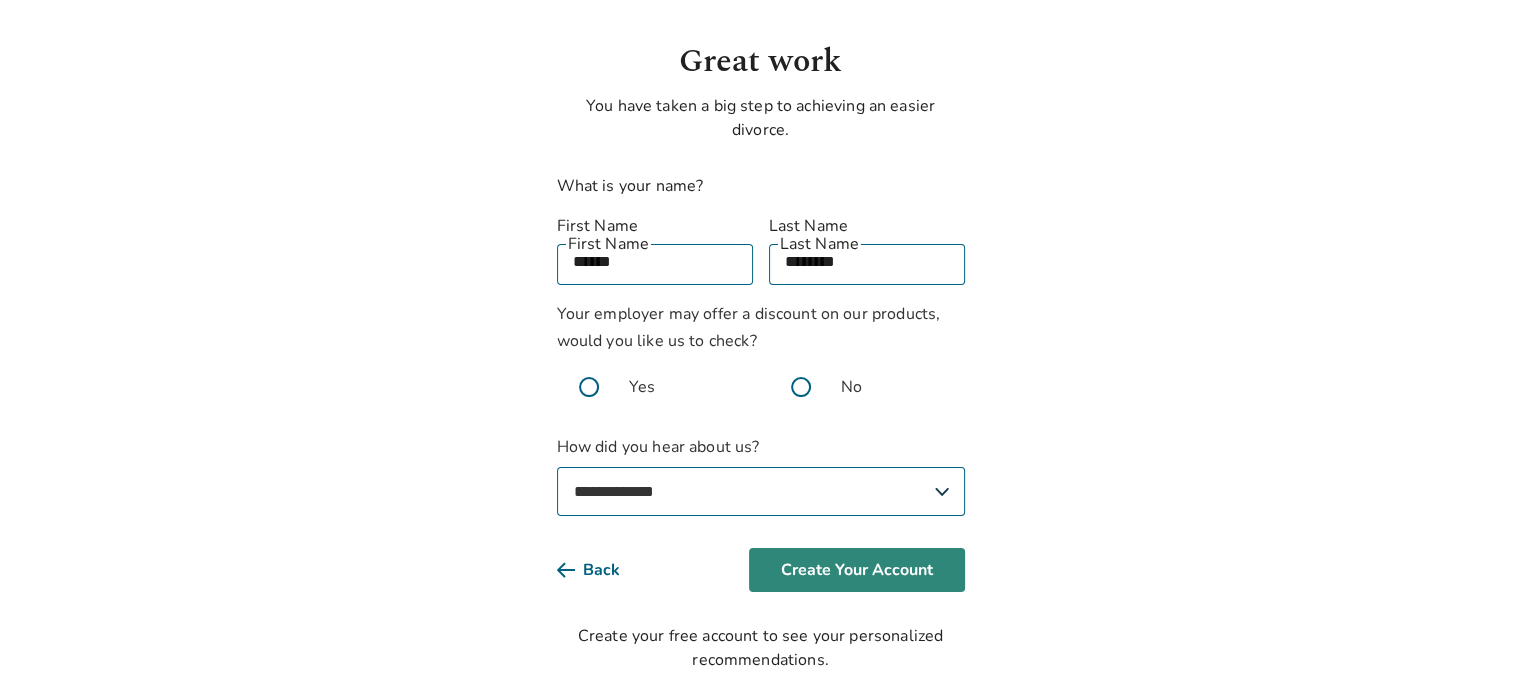 click on "Create Your Account" at bounding box center (857, 570) 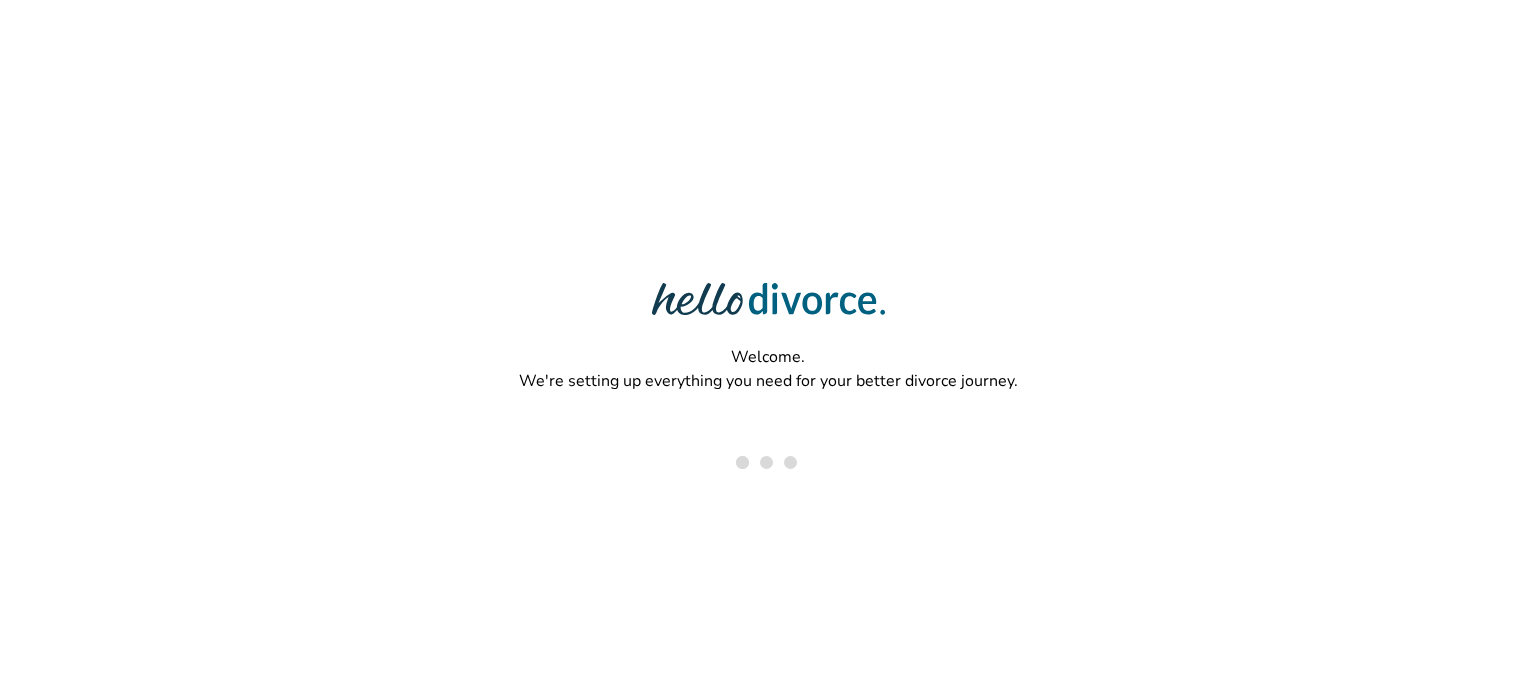 scroll, scrollTop: 0, scrollLeft: 0, axis: both 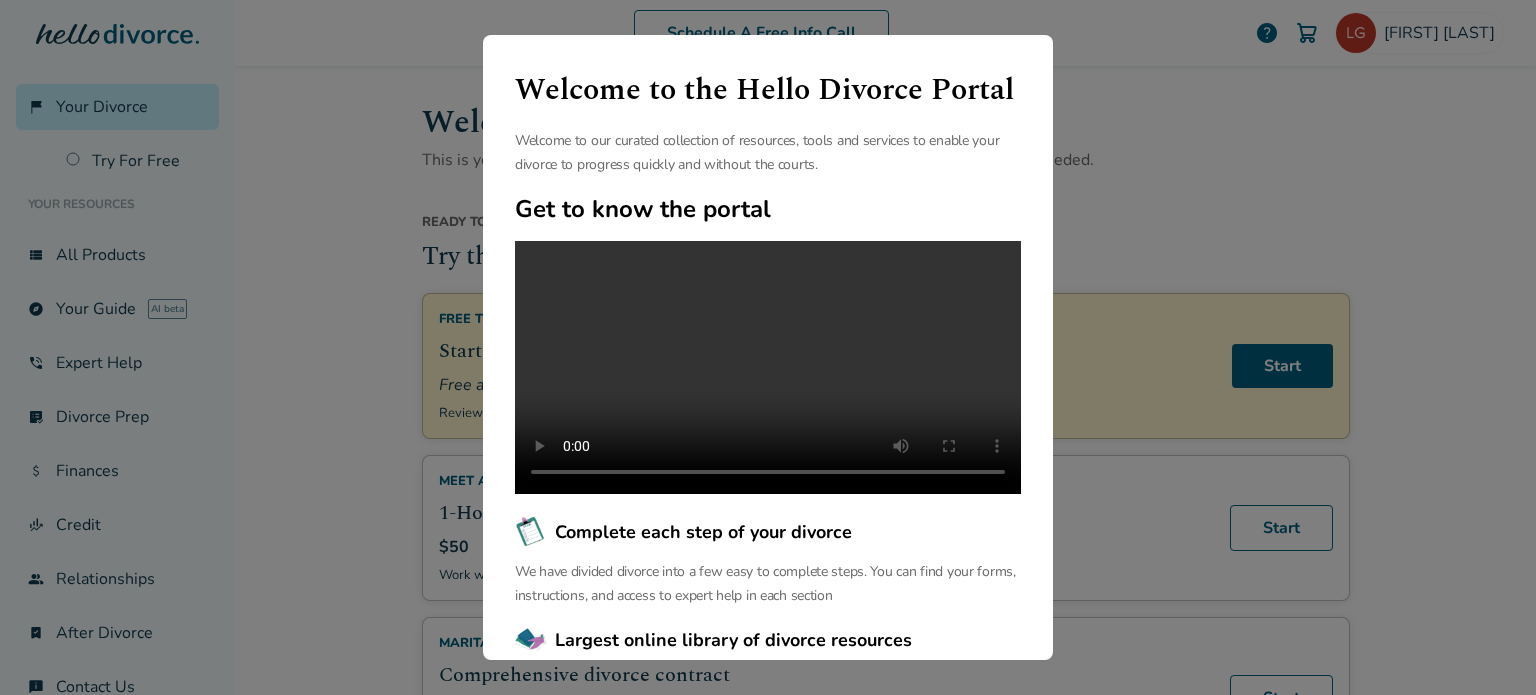 click on "Welcome to the Hello Divorce Portal Welcome to our curated collection of resources, tools and services to enable your divorce to progress quickly and without the courts. Get to know the portal Complete each step of your divorce We have divided divorce into a few easy to complete steps. You can find your forms, instructions, and access to expert help in each section Largest online library of divorce resources We have the largest free online library of articles and resources that help you navigate your unique divorce journey. We support you before, during and after your divorce. Continue" at bounding box center (768, 347) 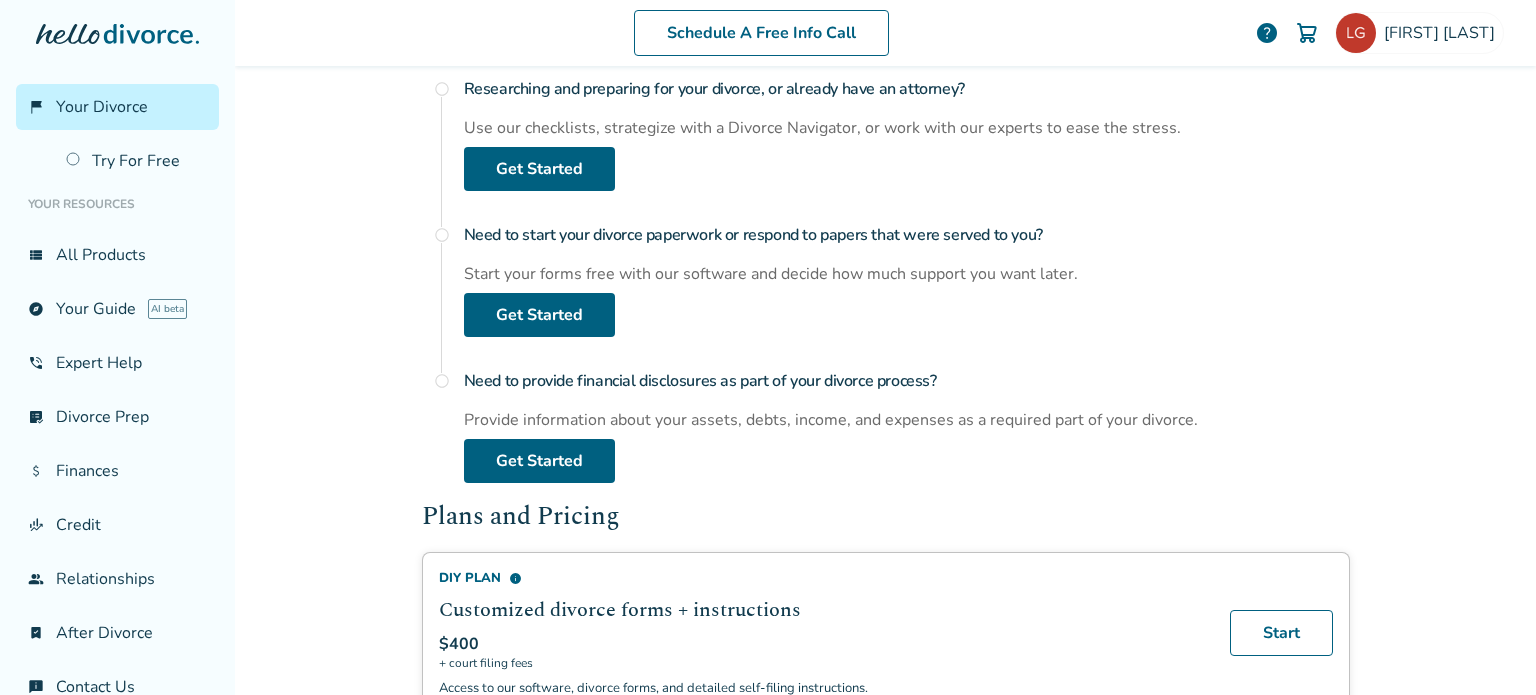 scroll, scrollTop: 800, scrollLeft: 0, axis: vertical 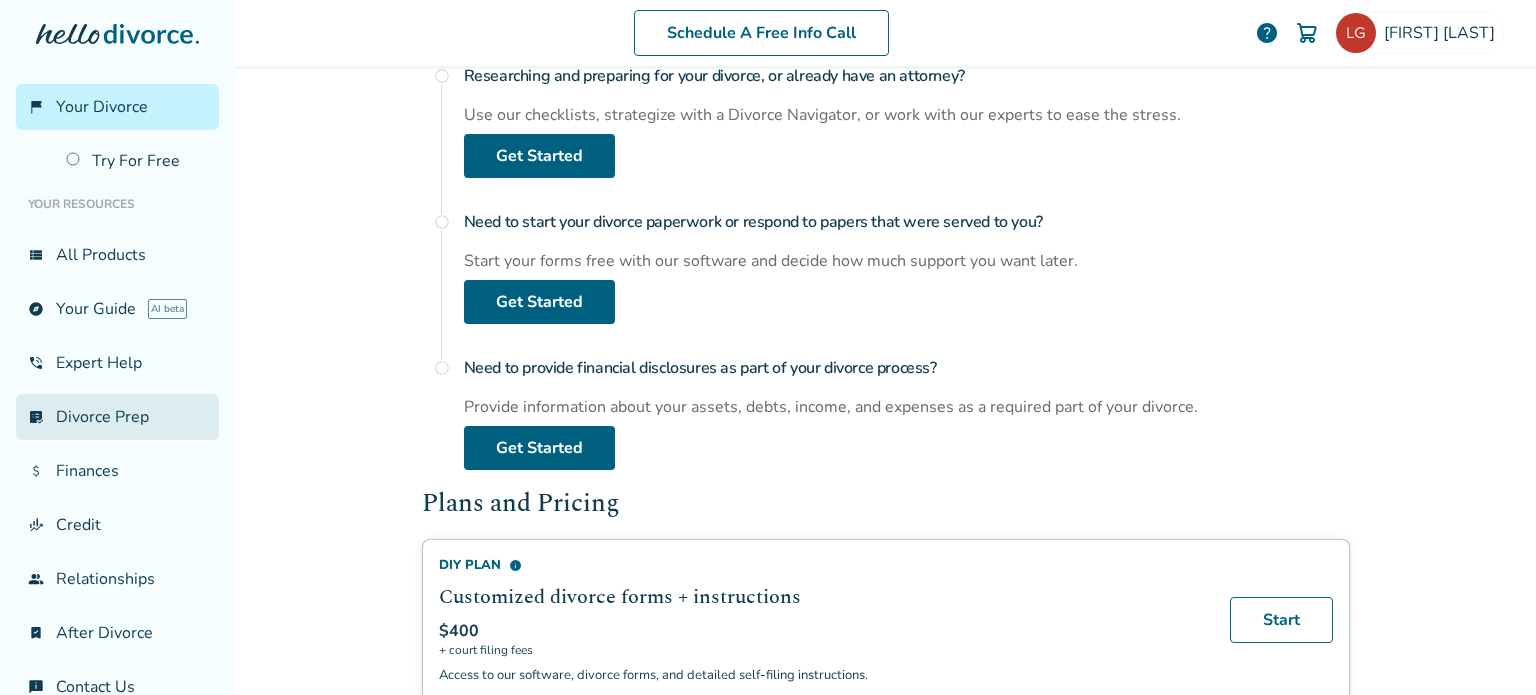 click on "list_alt_check Divorce Prep" at bounding box center (117, 417) 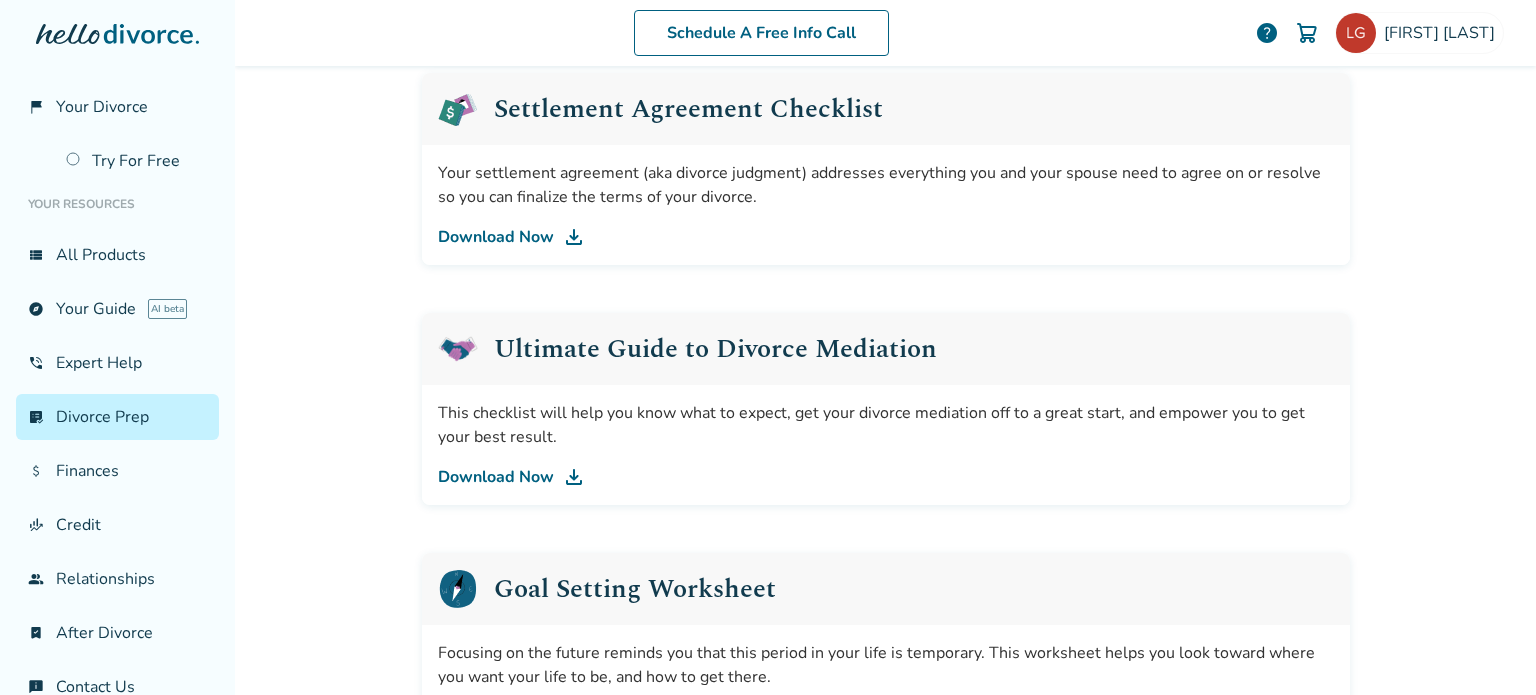 scroll, scrollTop: 98, scrollLeft: 0, axis: vertical 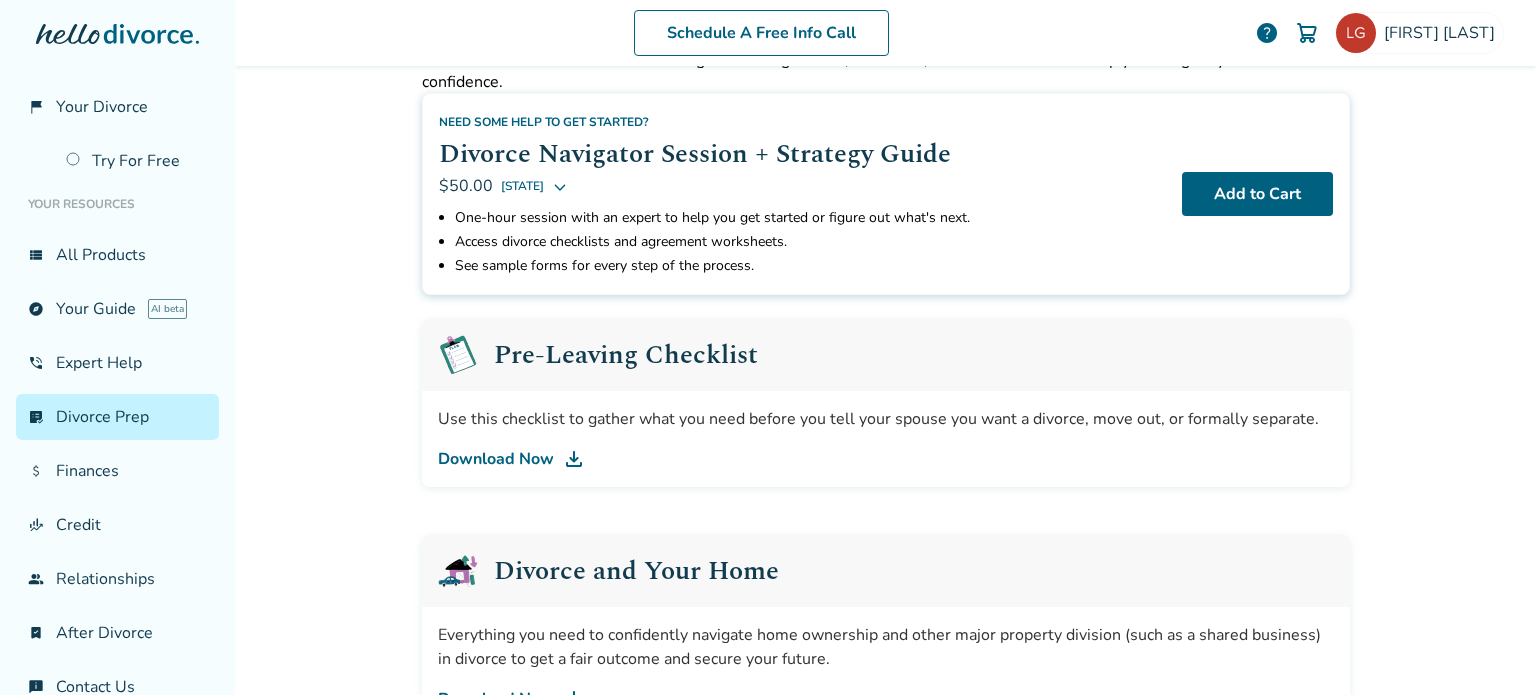 click on "Download Now" at bounding box center [886, 459] 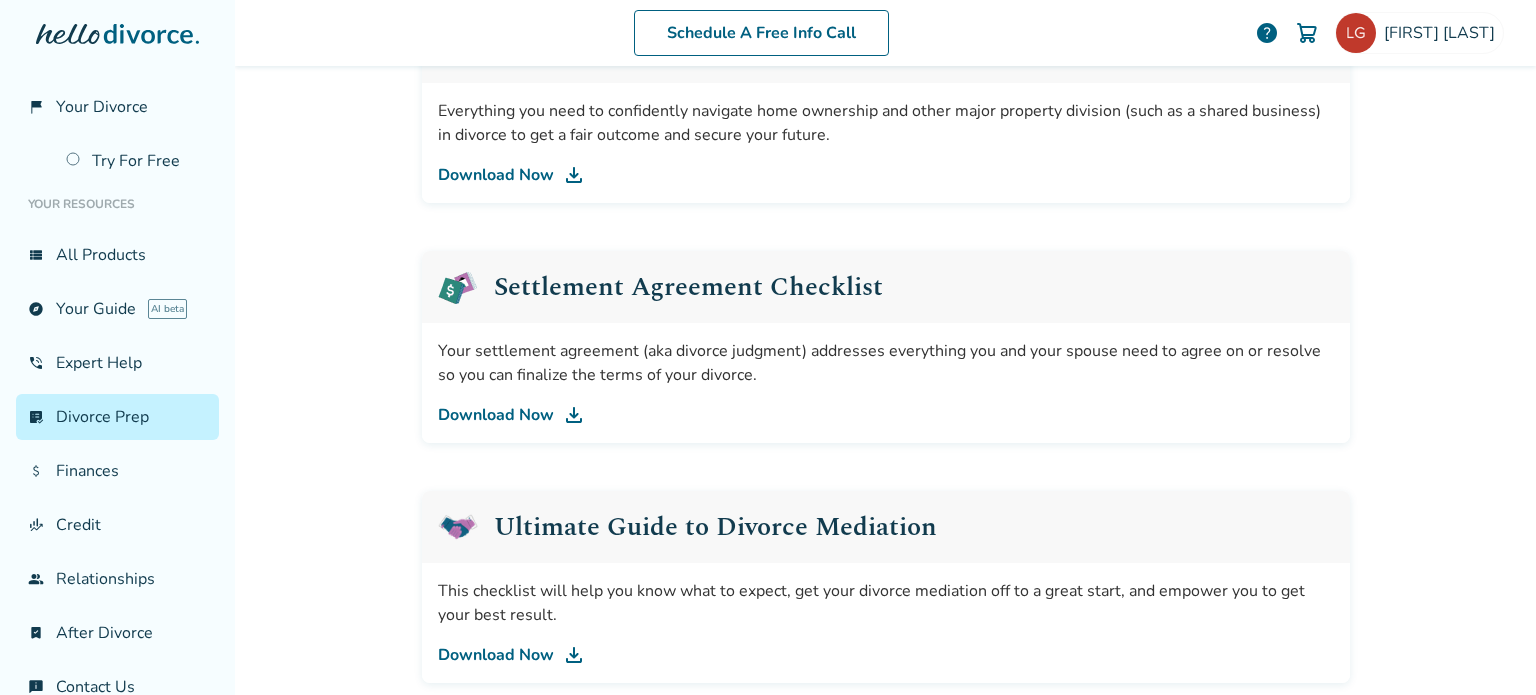scroll, scrollTop: 698, scrollLeft: 0, axis: vertical 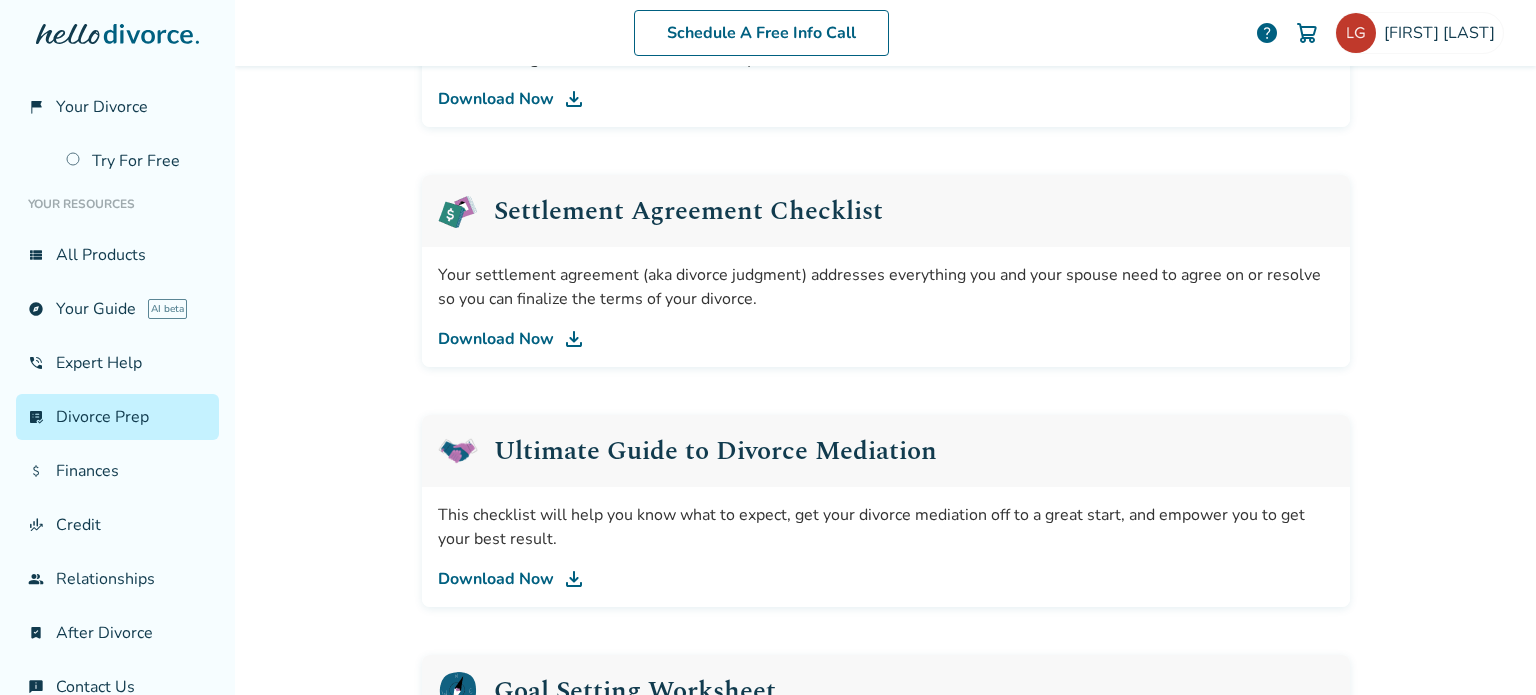 click on "Your settlement agreement (aka divorce judgment) addresses everything you and your spouse need to agree on or resolve so you can finalize the terms of your divorce. Download Now" at bounding box center (886, 307) 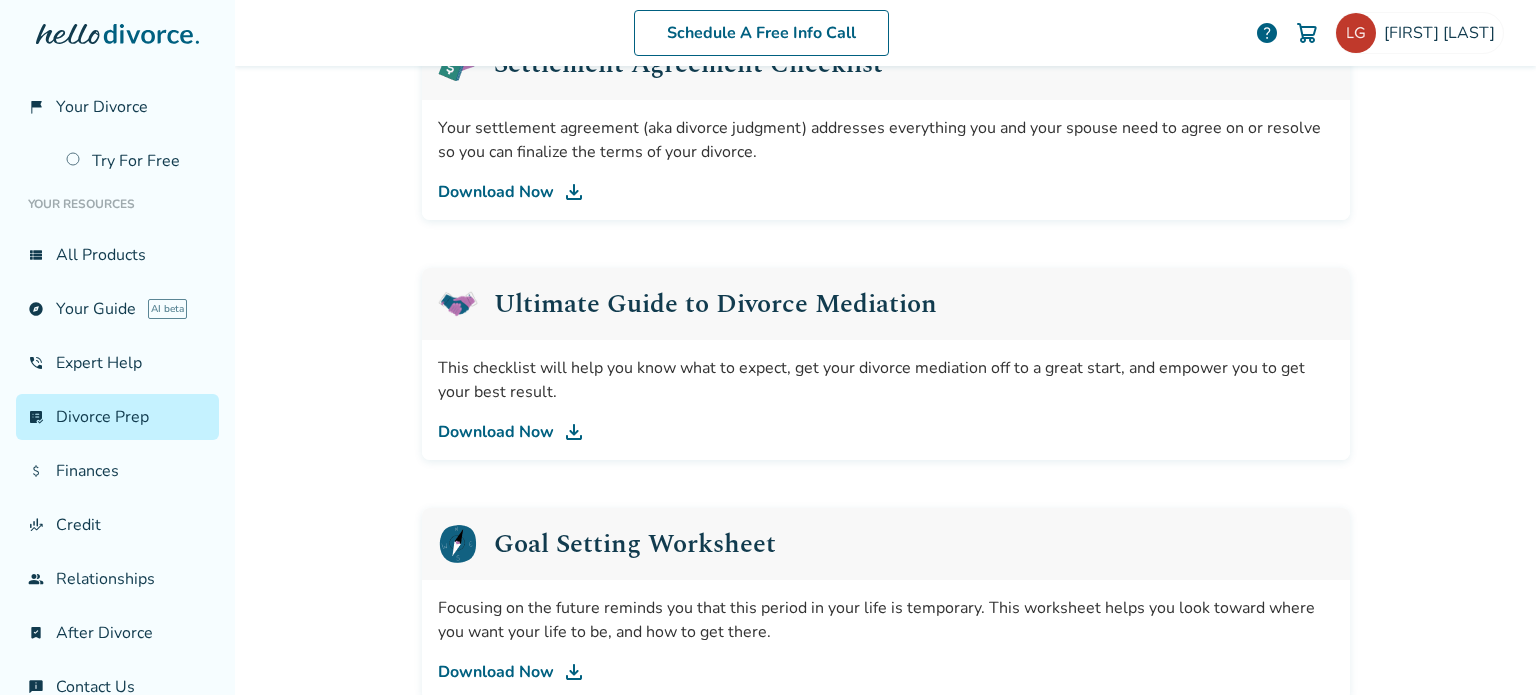 scroll, scrollTop: 1044, scrollLeft: 0, axis: vertical 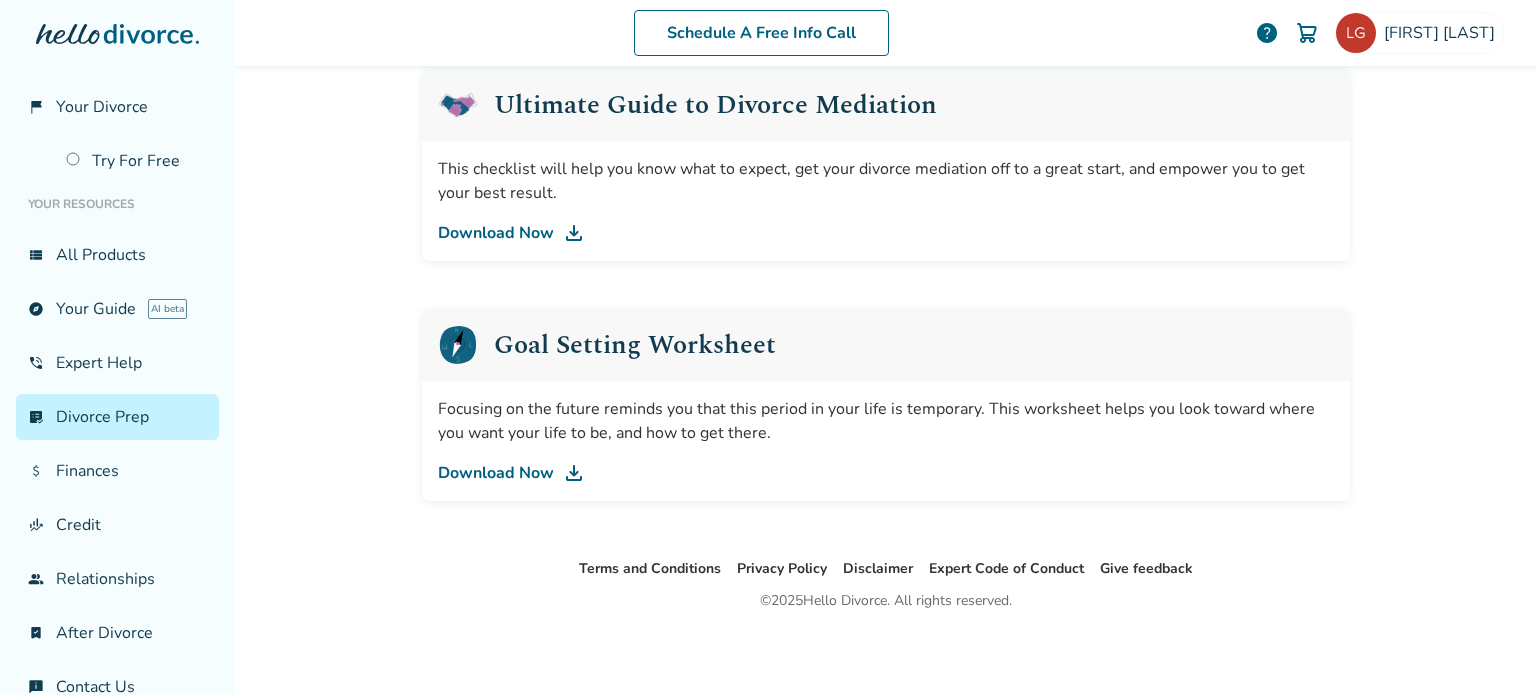 click on "Download Now" at bounding box center (886, 473) 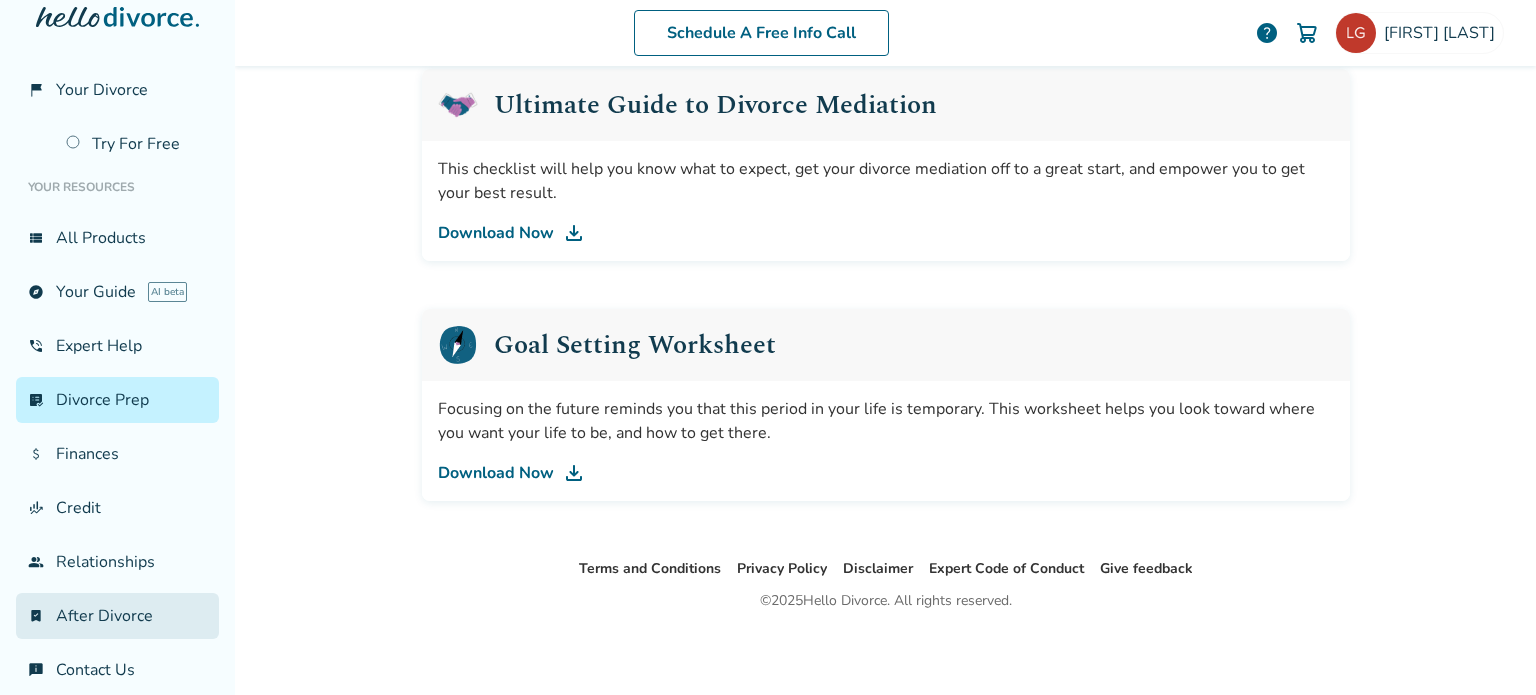 scroll, scrollTop: 34, scrollLeft: 0, axis: vertical 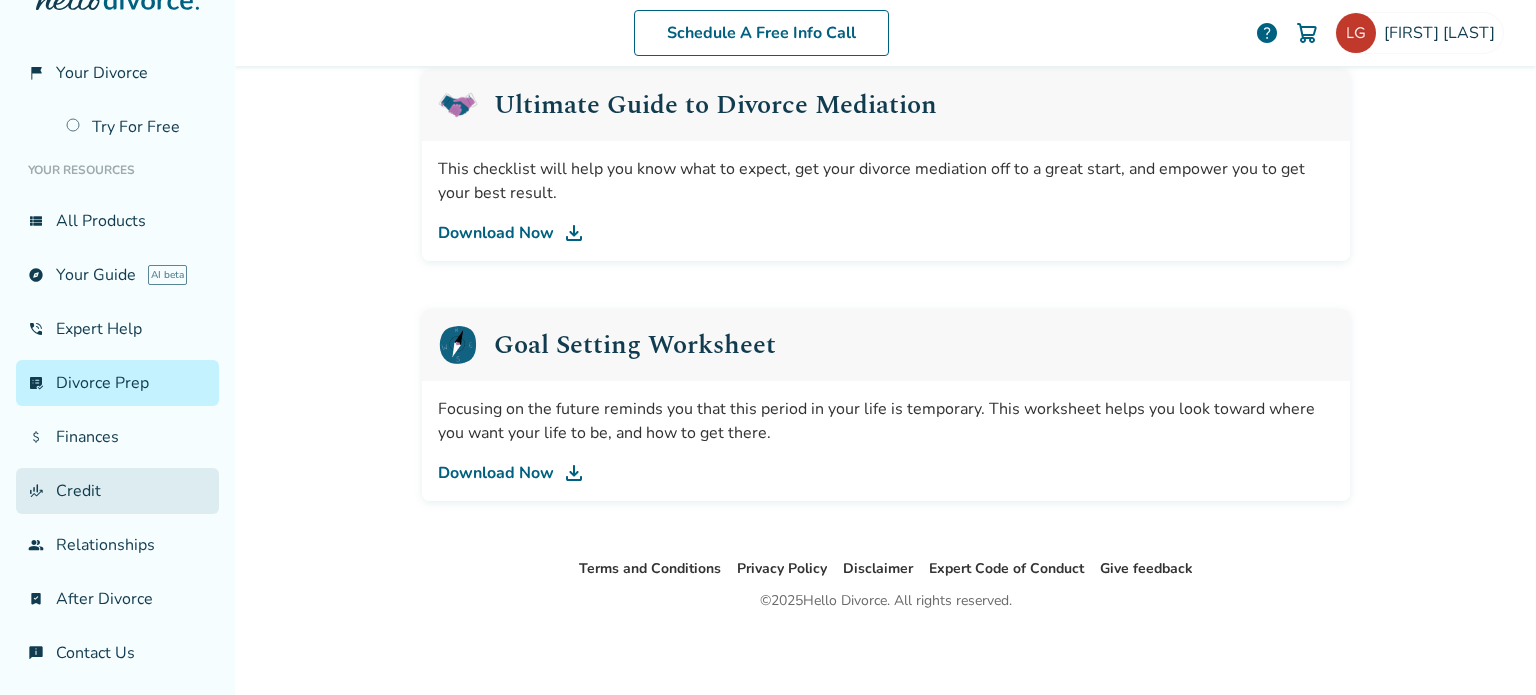click on "finance_mode Credit" at bounding box center (117, 491) 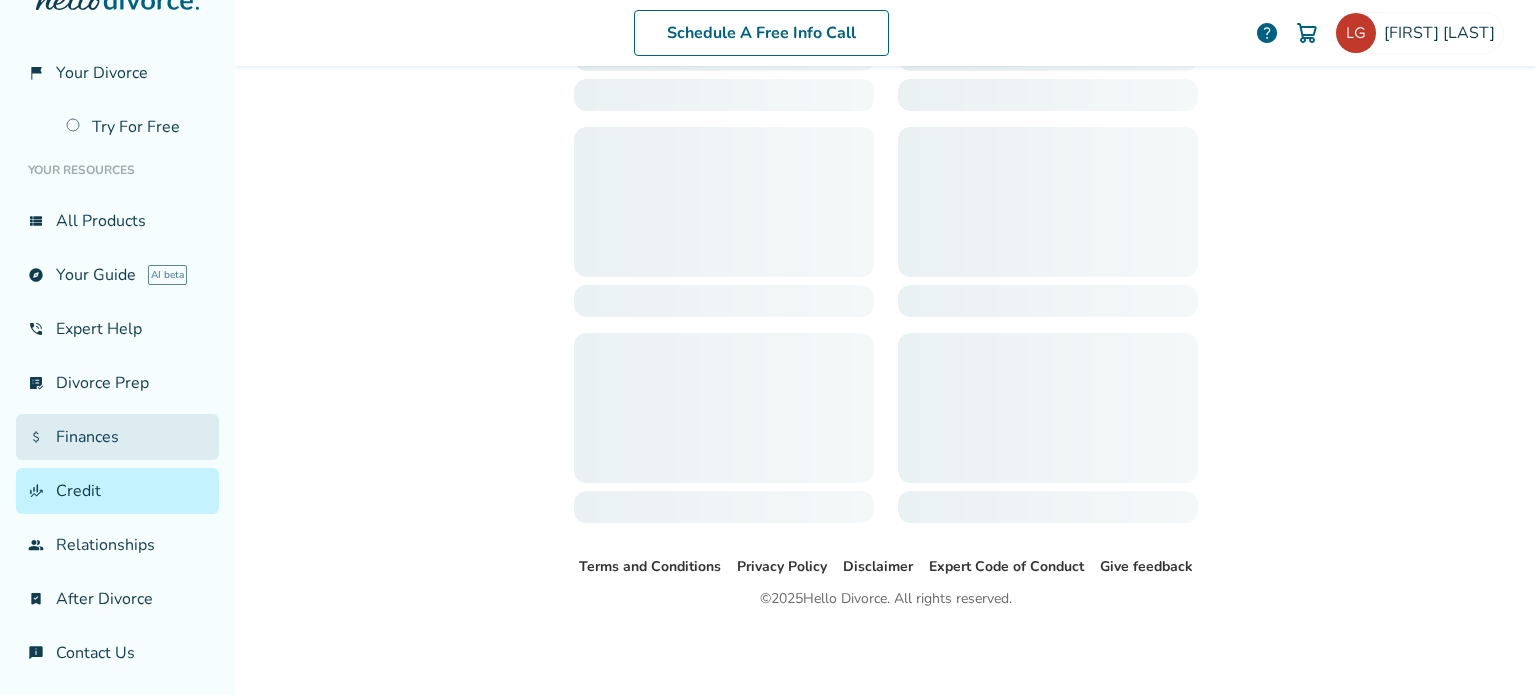 scroll, scrollTop: 98, scrollLeft: 0, axis: vertical 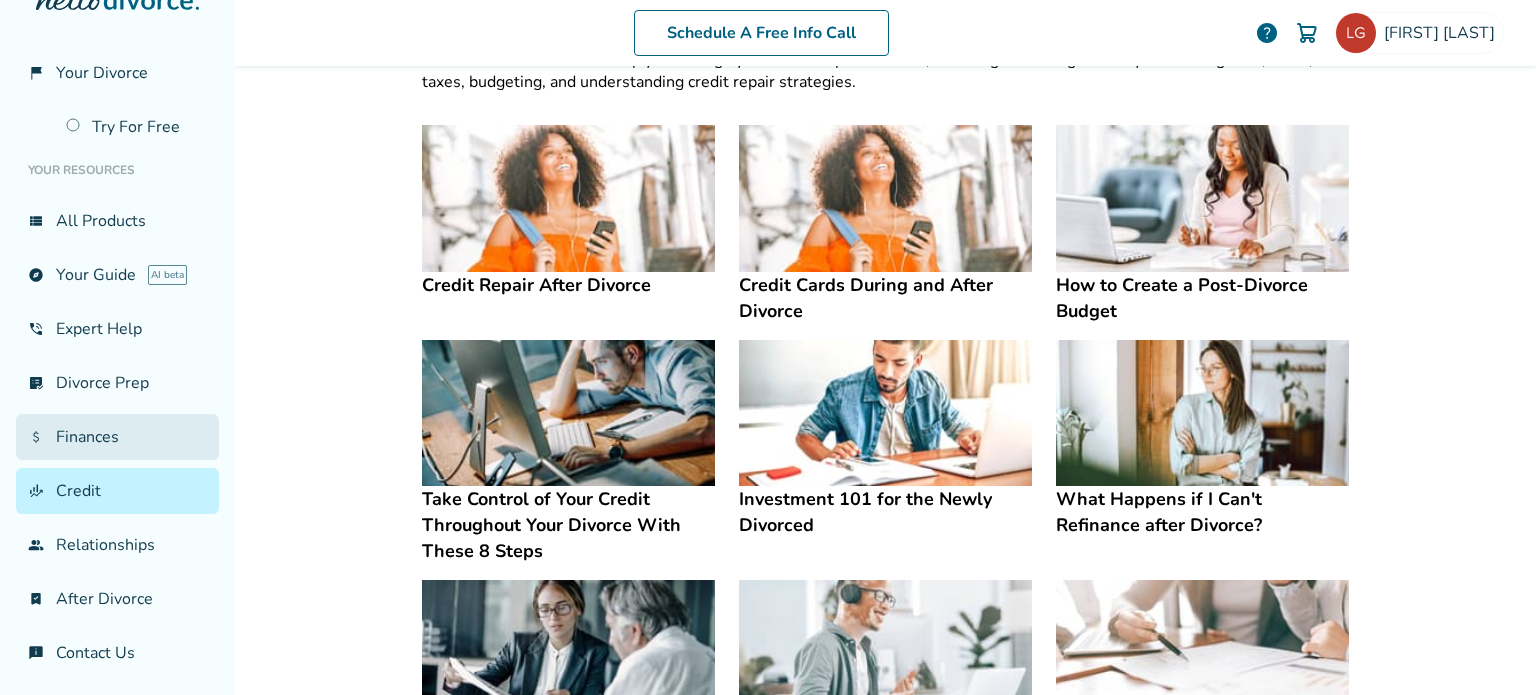 click on "attach_money Finances" at bounding box center [117, 437] 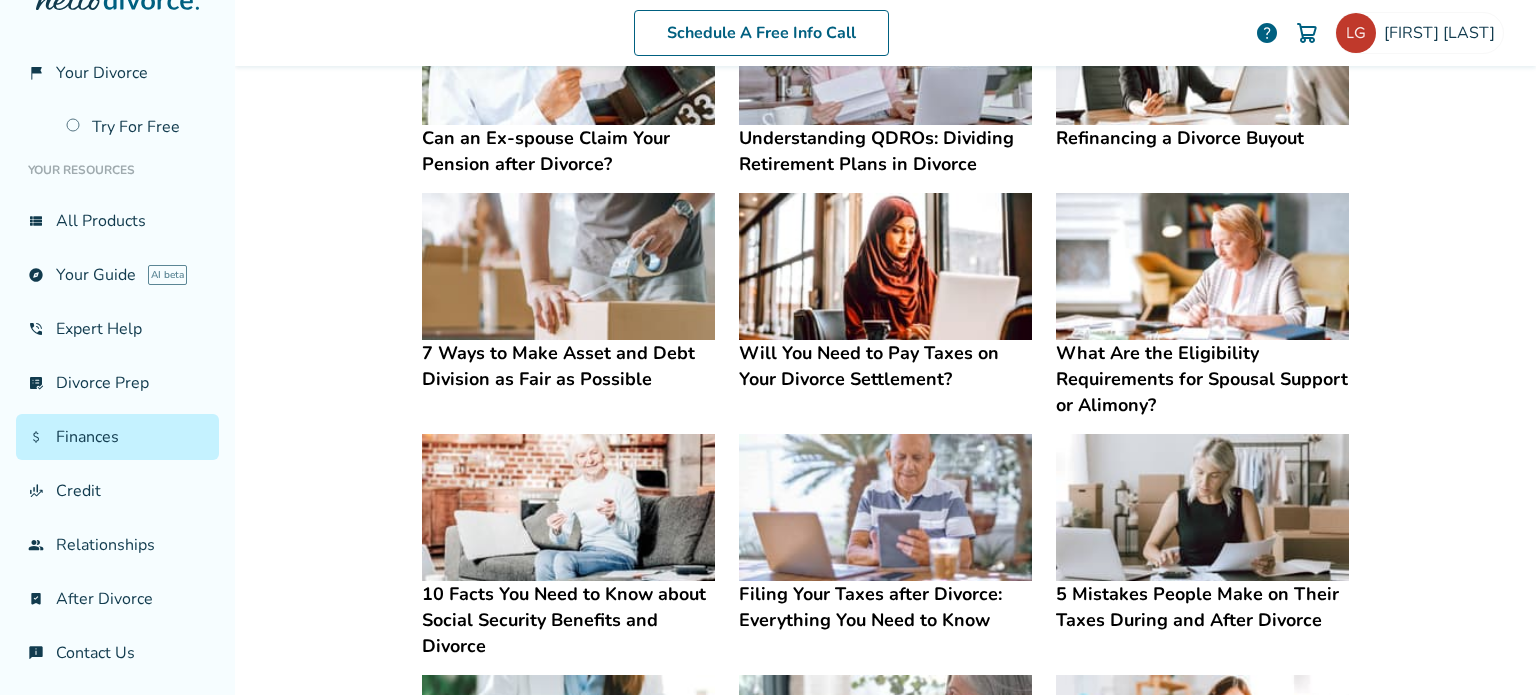 scroll, scrollTop: 698, scrollLeft: 0, axis: vertical 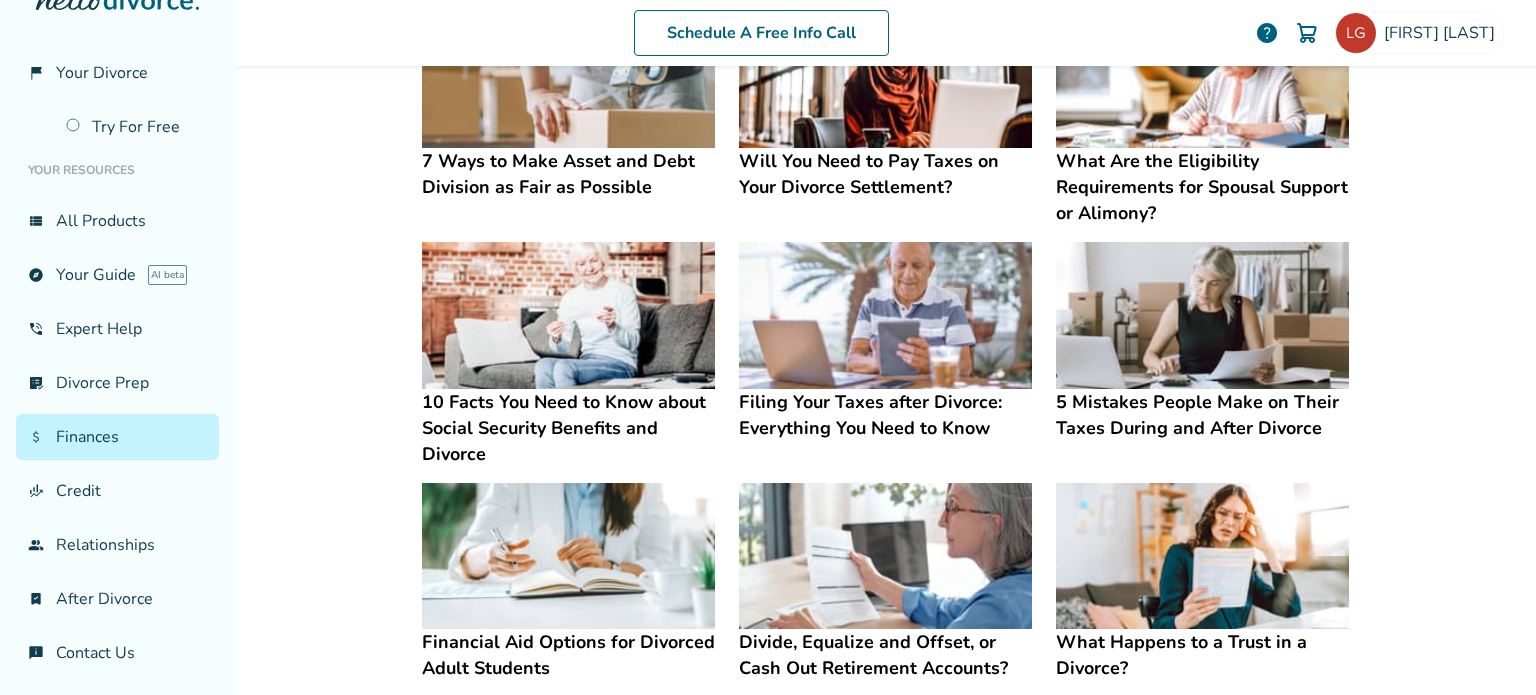 click on "7 Ways to Make Asset and Debt Division as Fair as Possible" at bounding box center [568, 174] 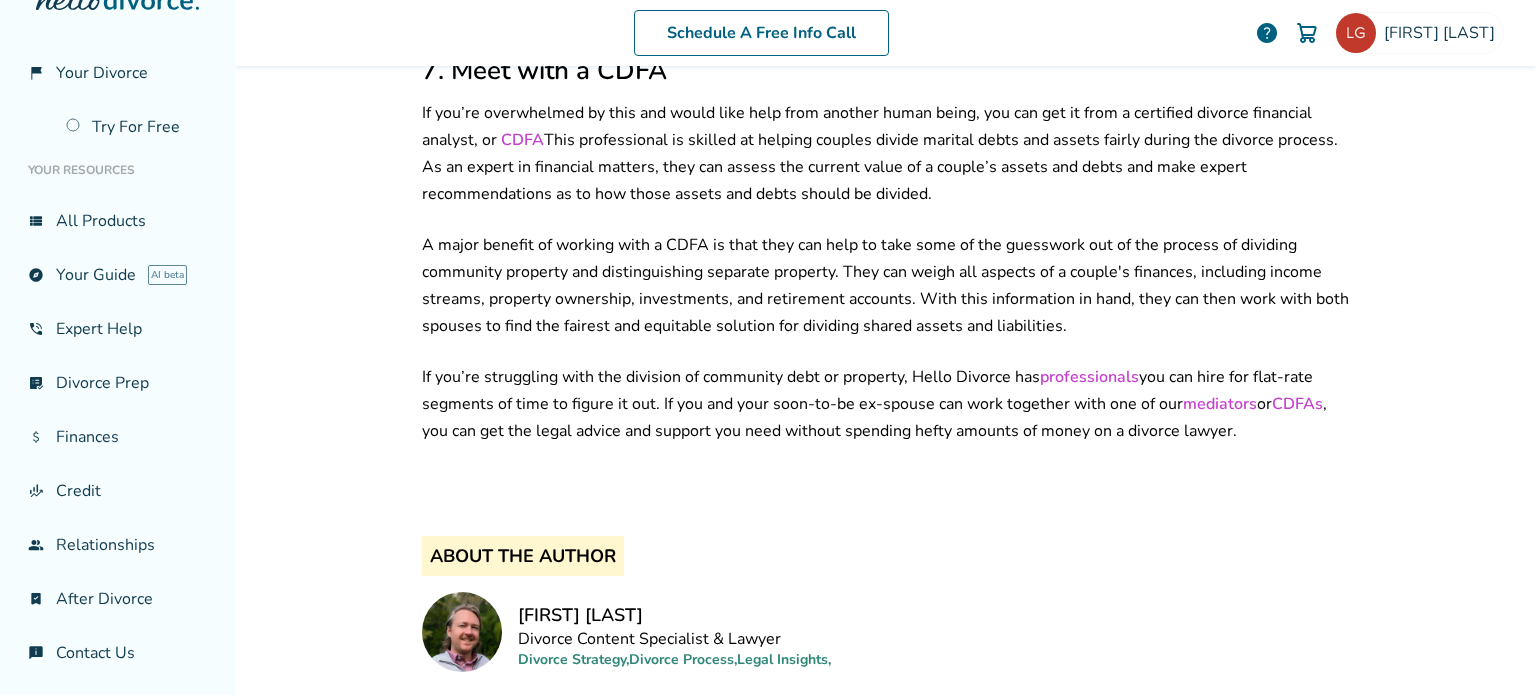 scroll, scrollTop: 3498, scrollLeft: 0, axis: vertical 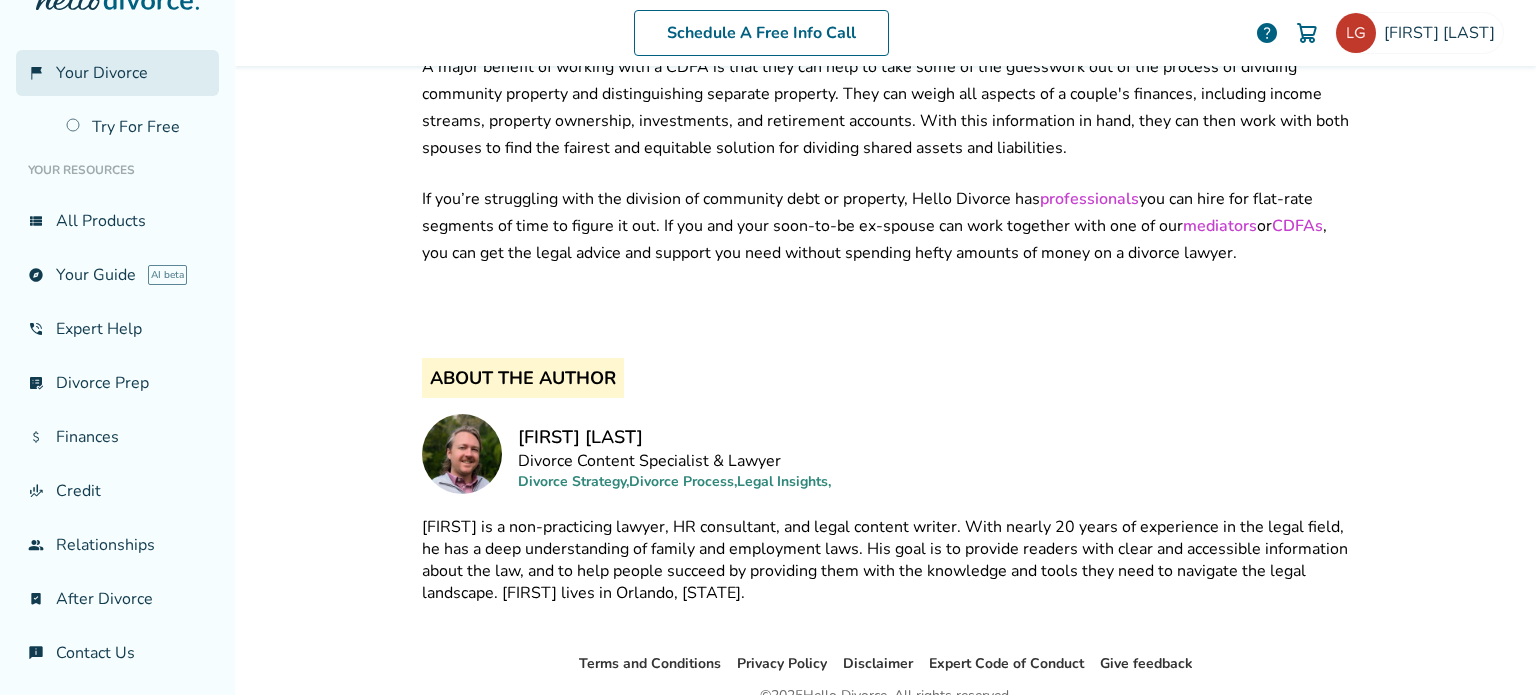 click on "Your Divorce" at bounding box center (102, 73) 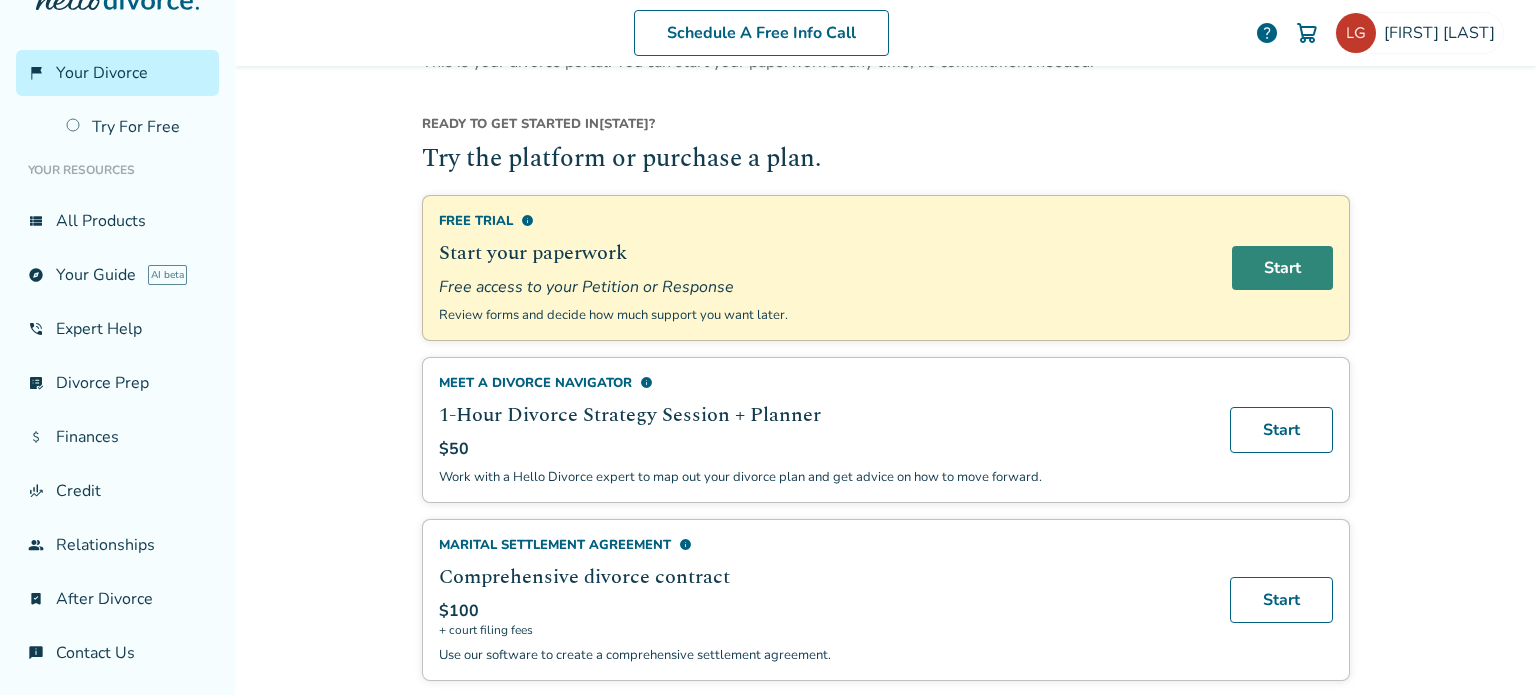 click on "Start" at bounding box center [1282, 268] 